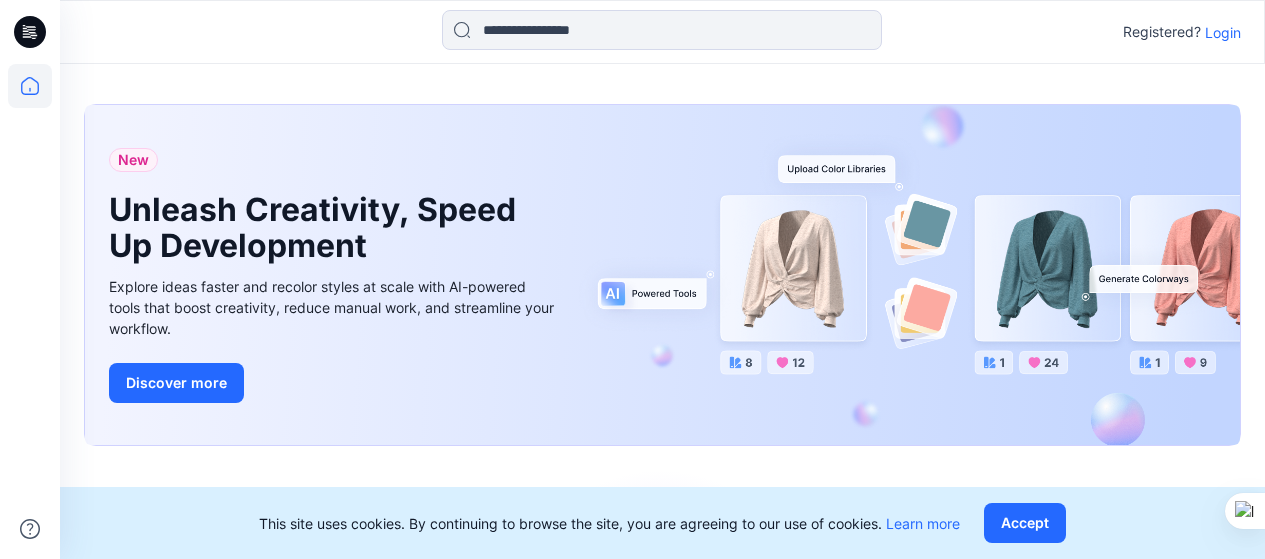 click on "Login" at bounding box center (1223, 32) 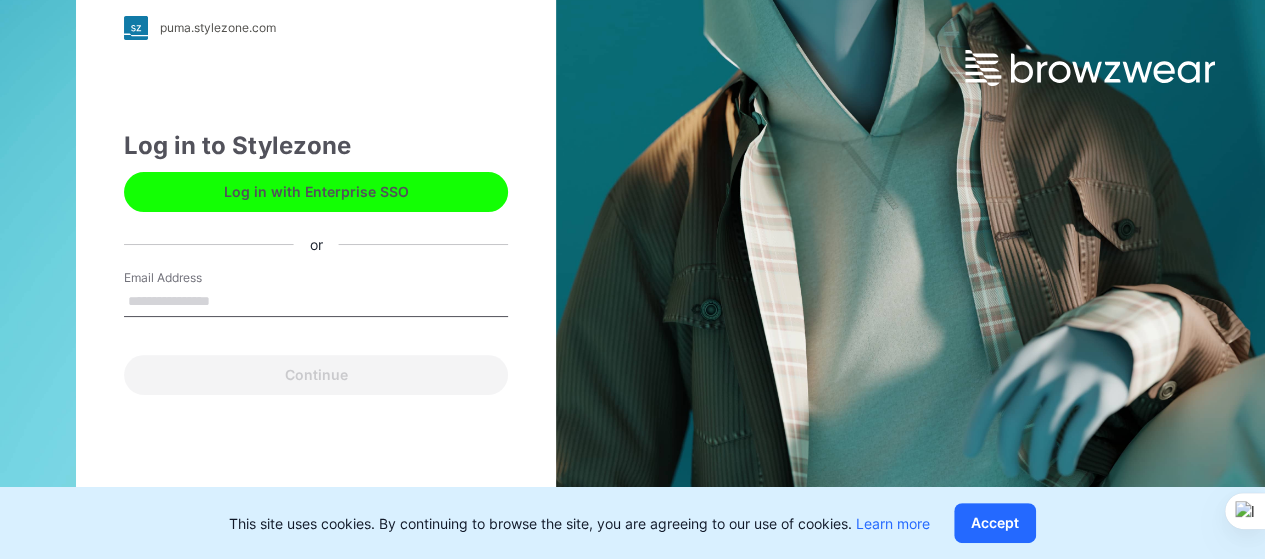 click on "Email Address" at bounding box center [316, 302] 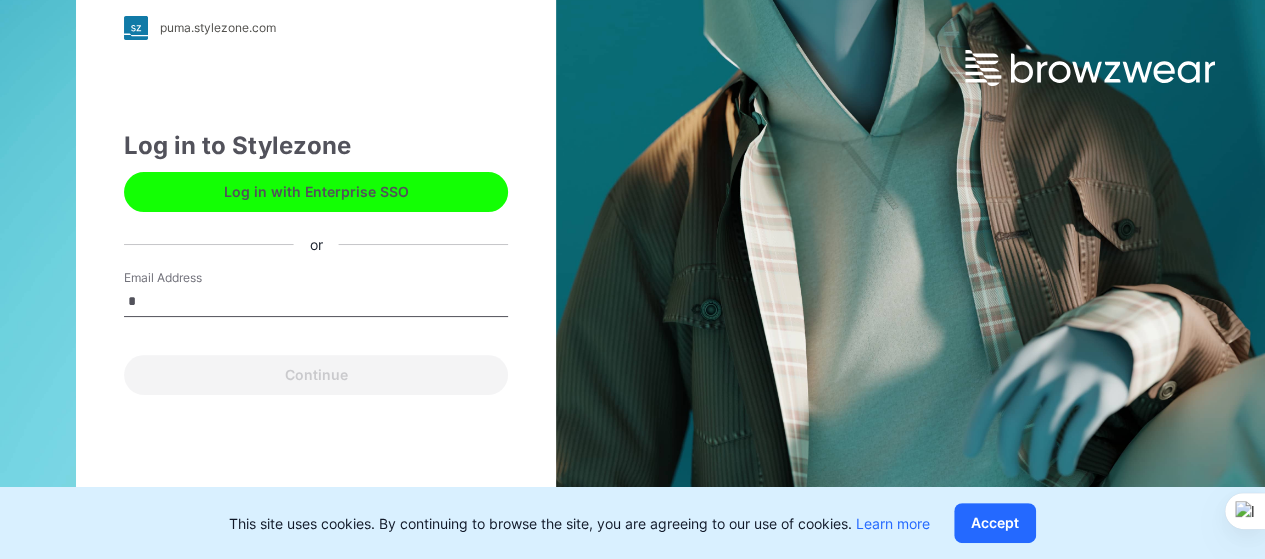 type on "**********" 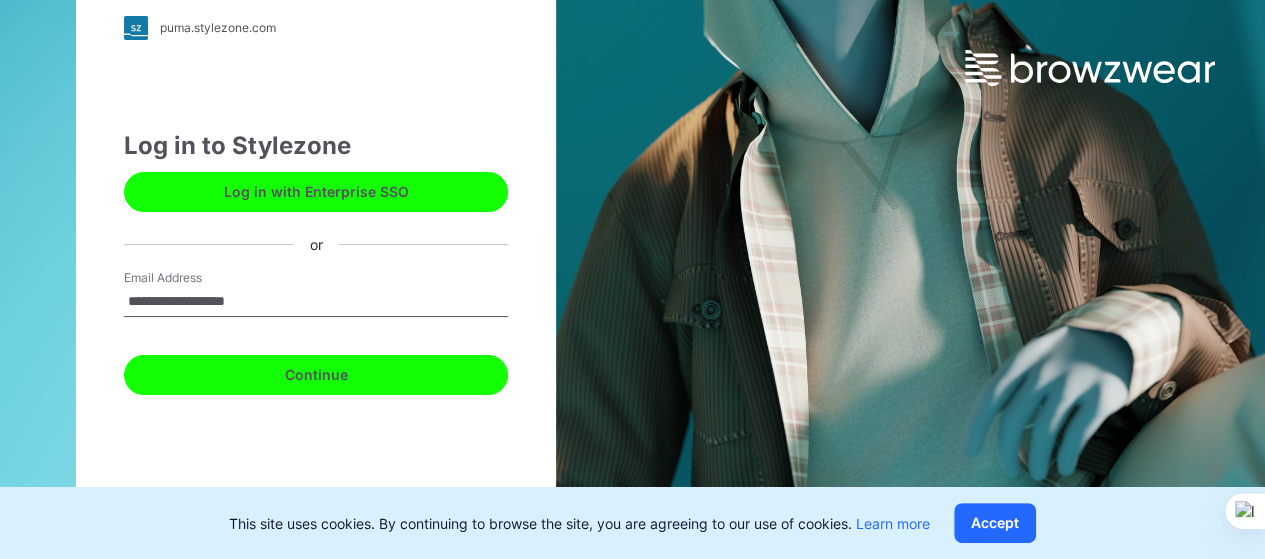 click on "Continue" at bounding box center [316, 375] 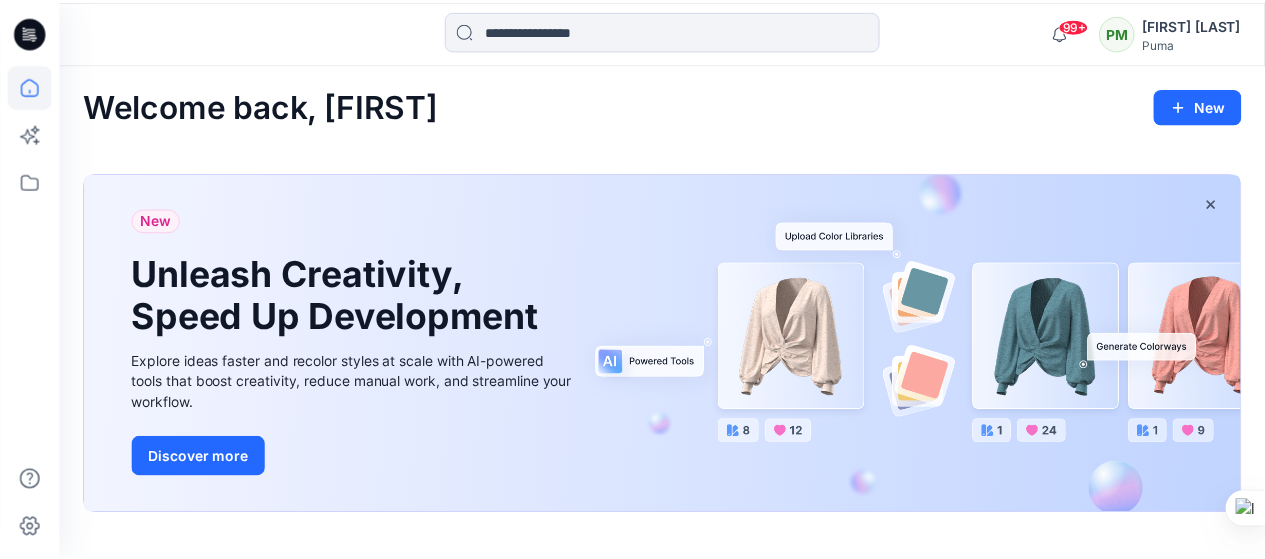 scroll, scrollTop: 0, scrollLeft: 0, axis: both 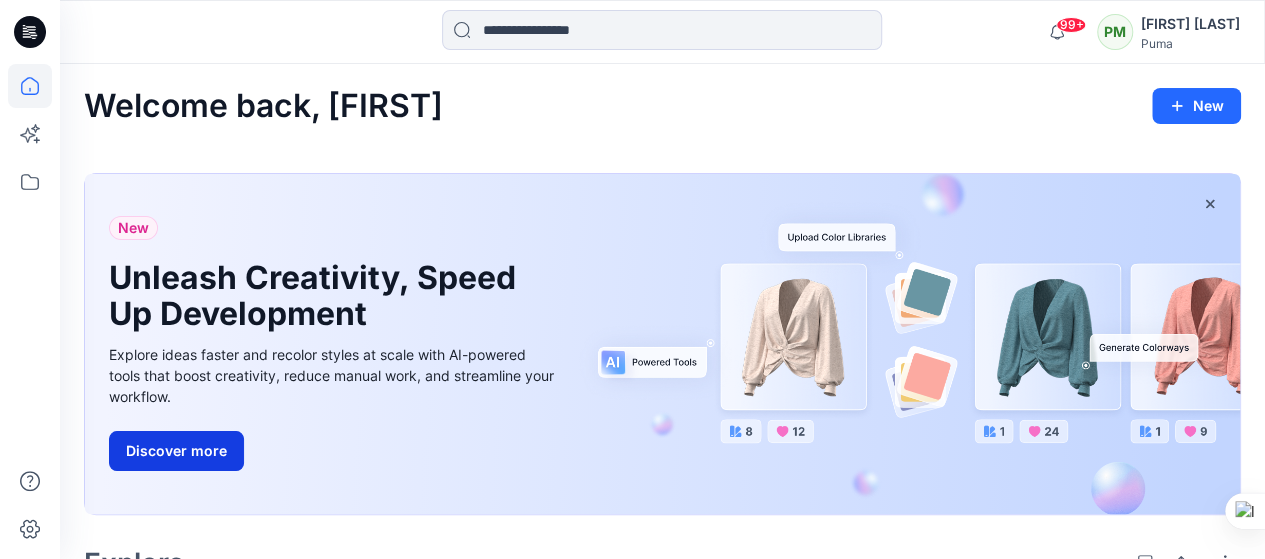 click on "Discover more" at bounding box center (176, 451) 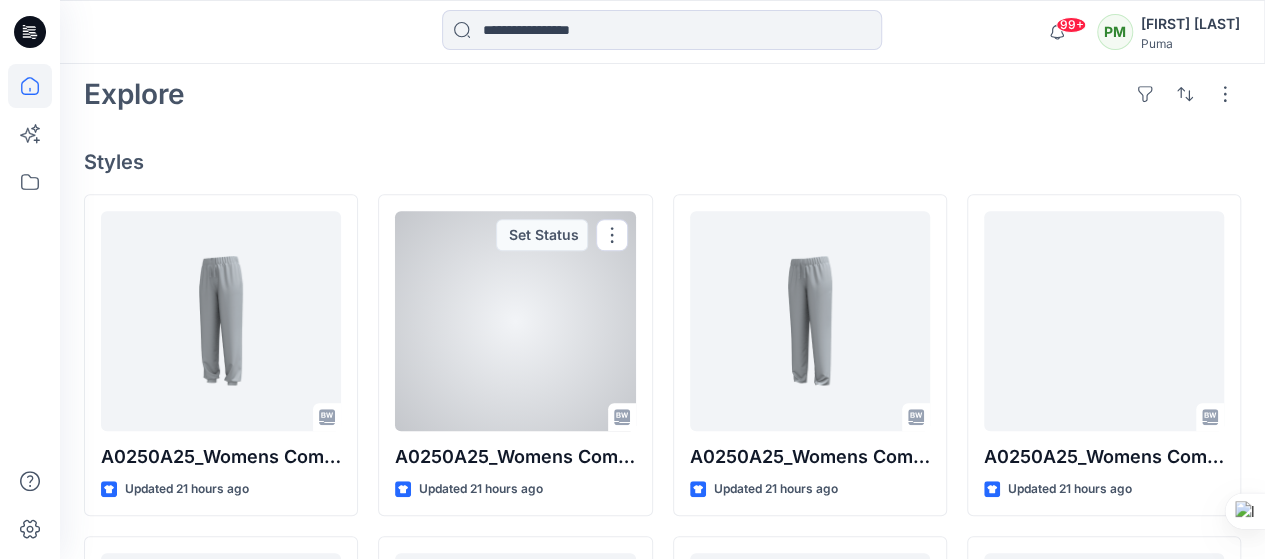 scroll, scrollTop: 500, scrollLeft: 0, axis: vertical 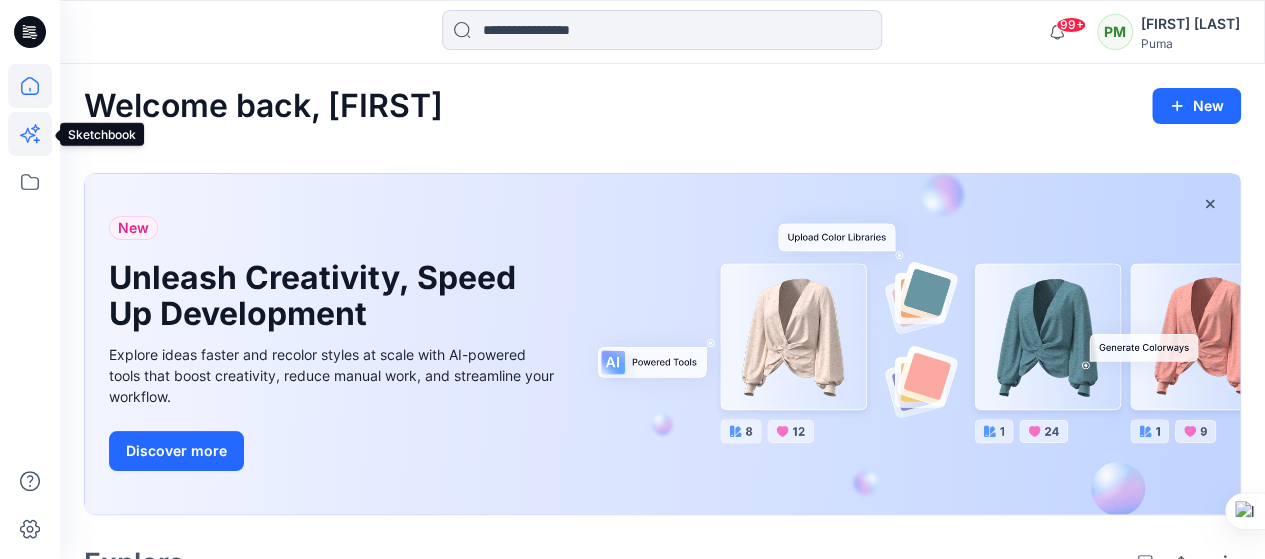click 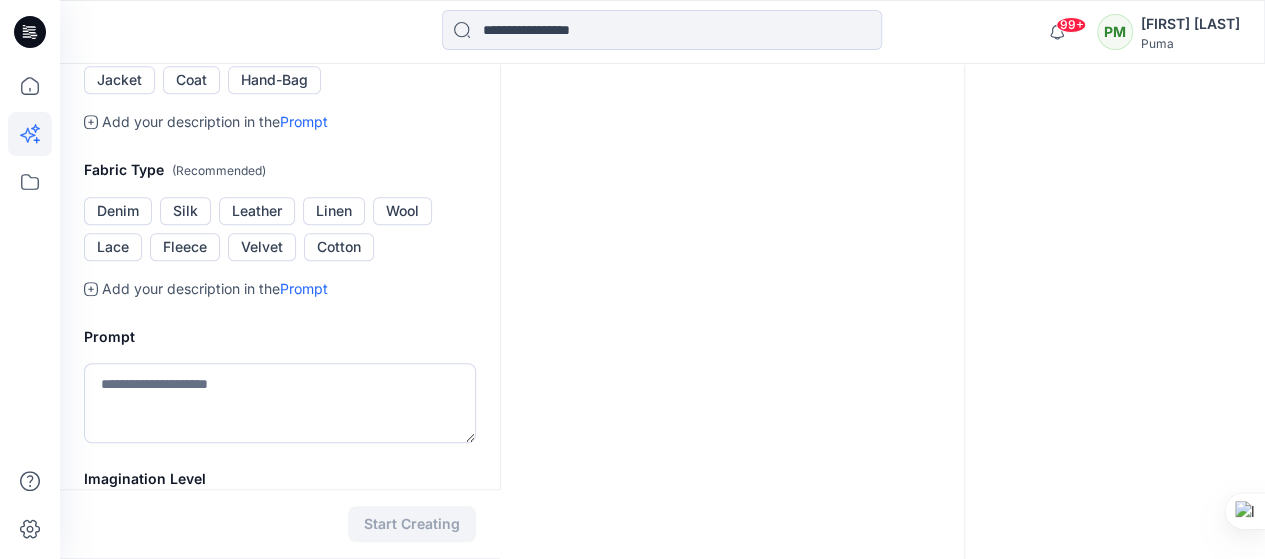 scroll, scrollTop: 500, scrollLeft: 0, axis: vertical 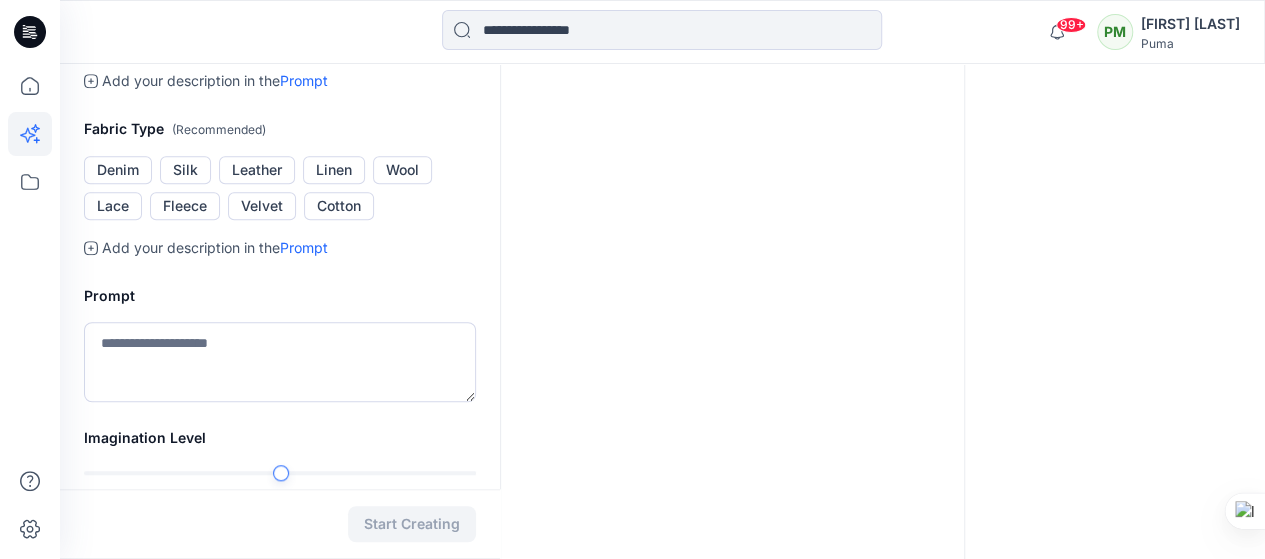 click on "T-Shirt" at bounding box center [119, 3] 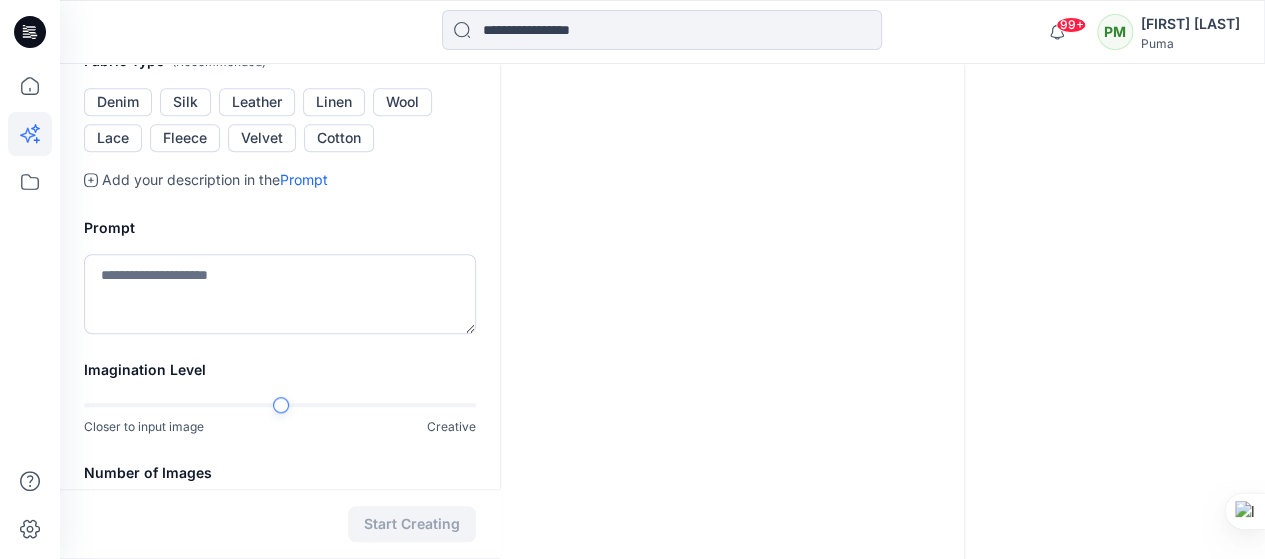 scroll, scrollTop: 600, scrollLeft: 0, axis: vertical 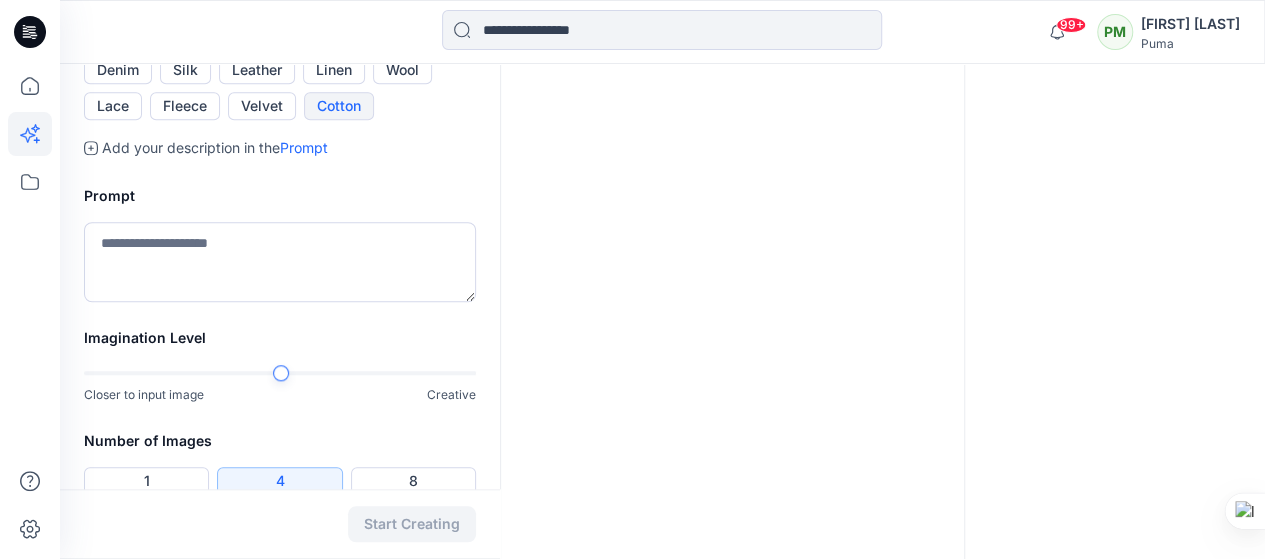 click on "Cotton" at bounding box center (339, 106) 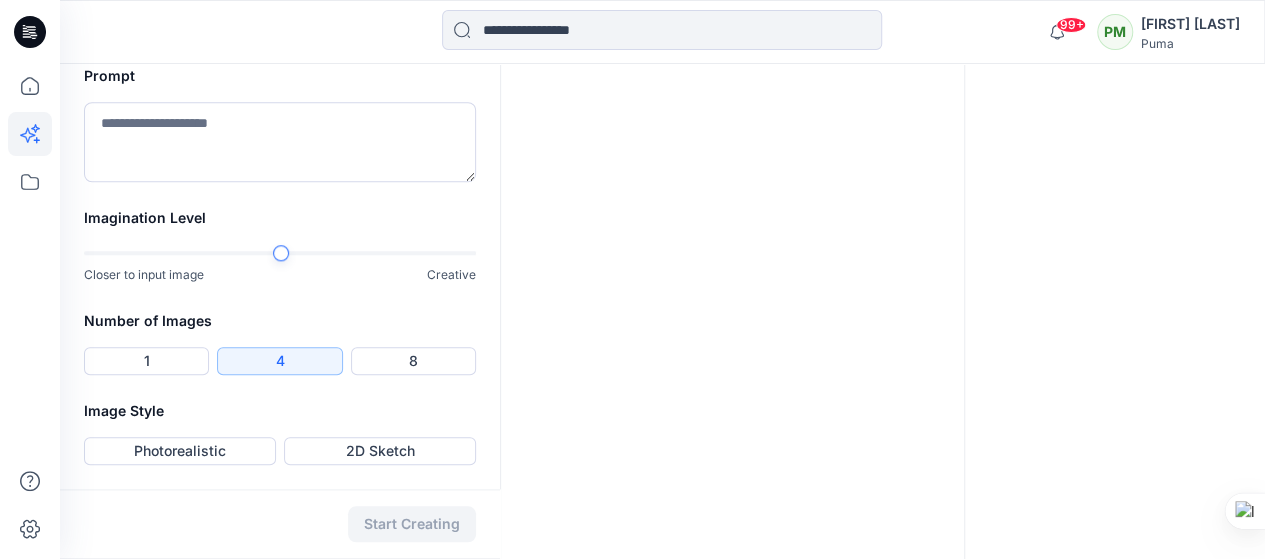 scroll, scrollTop: 900, scrollLeft: 0, axis: vertical 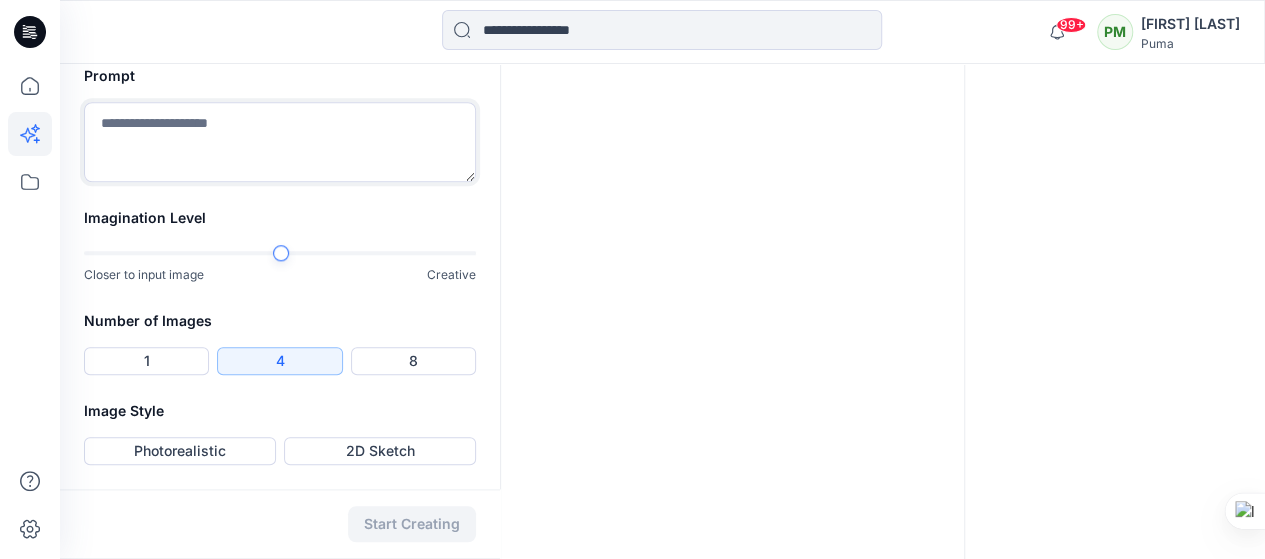 click at bounding box center (280, 142) 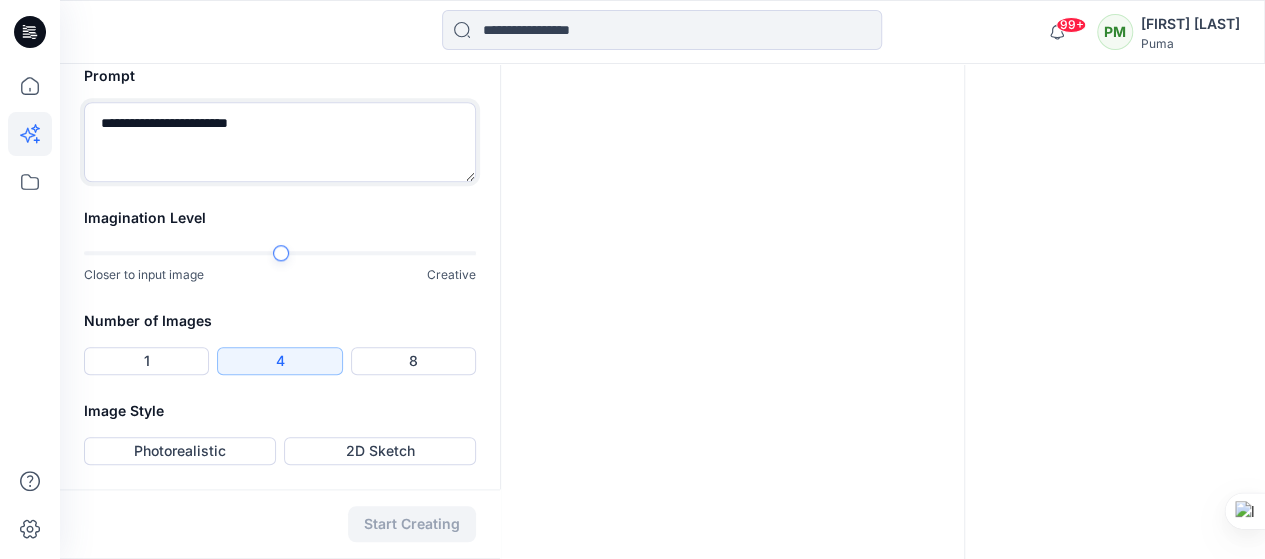 scroll, scrollTop: 950, scrollLeft: 0, axis: vertical 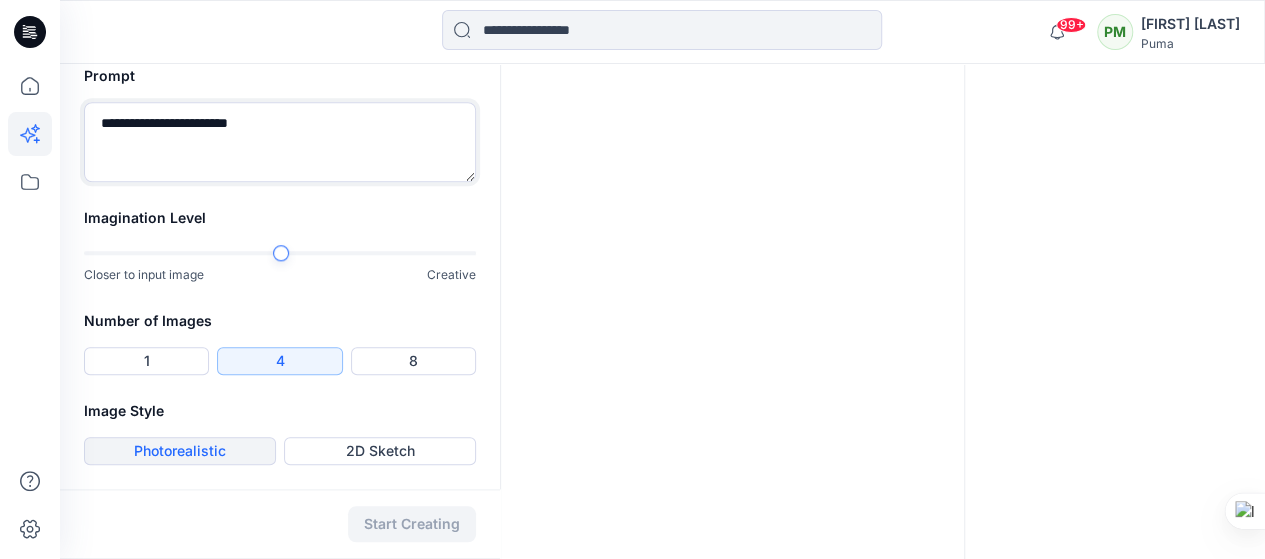 type on "**********" 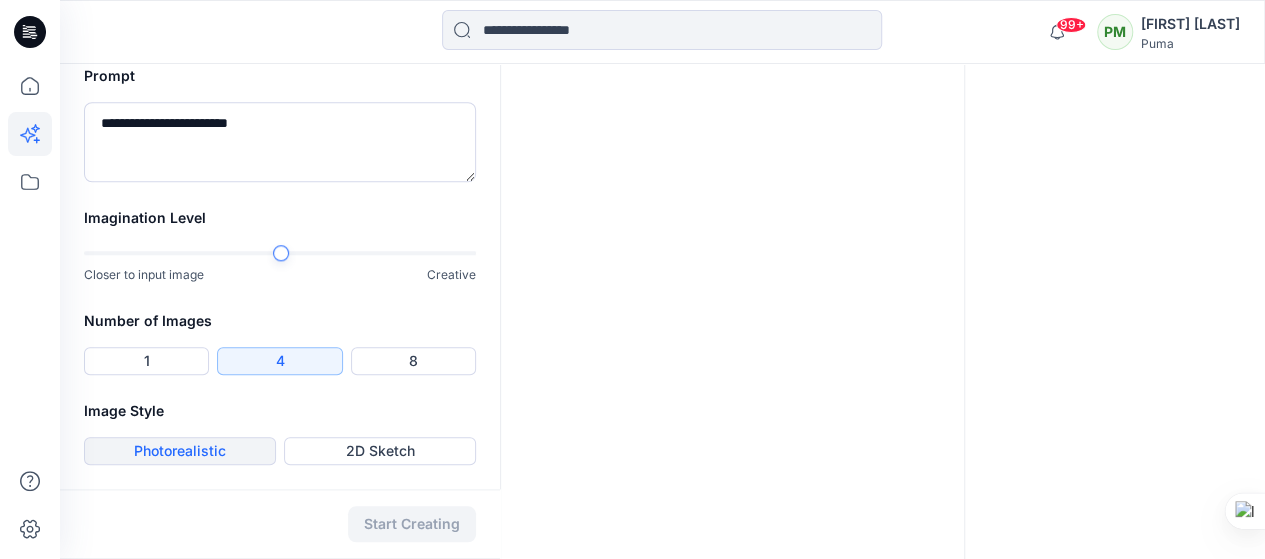 click on "Photorealistic" at bounding box center (180, 451) 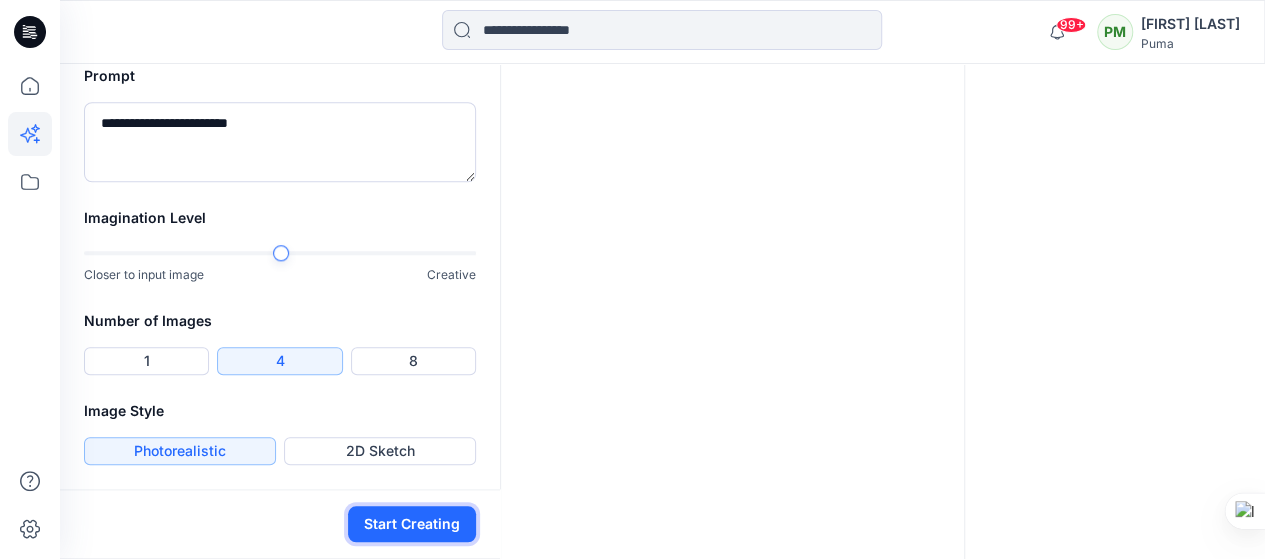 click on "Start Creating" at bounding box center [412, 524] 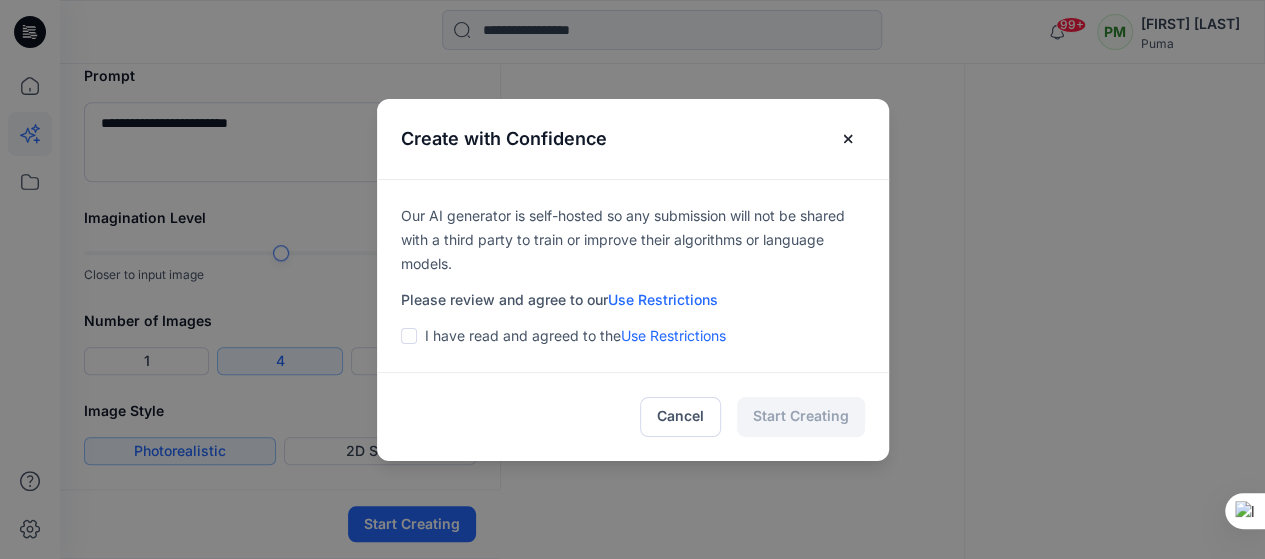 click at bounding box center (409, 336) 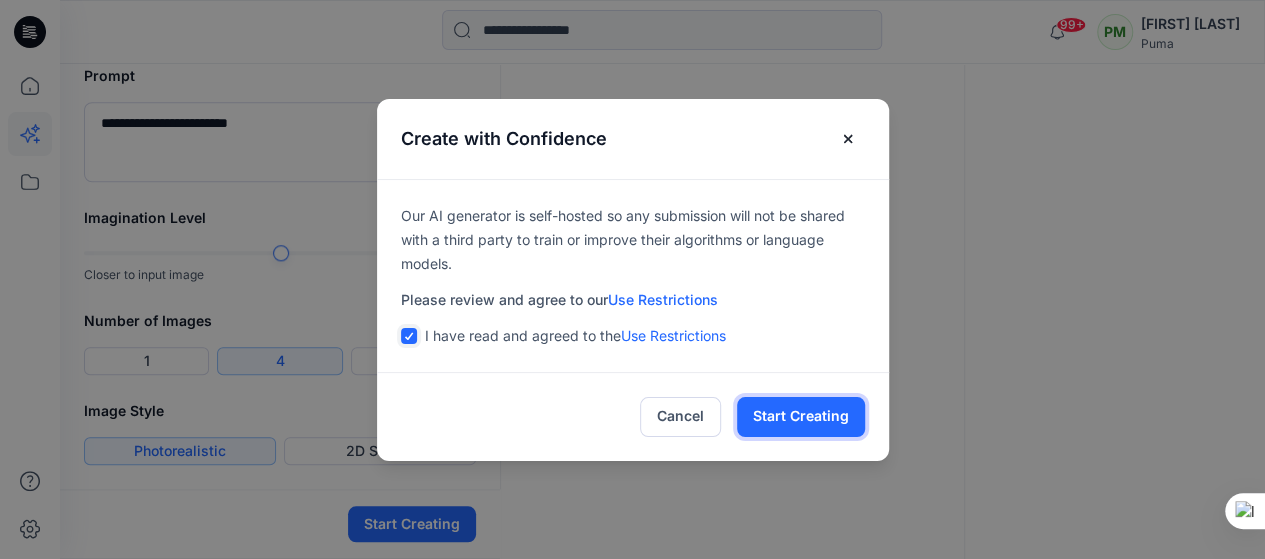 click on "Start Creating" at bounding box center (801, 417) 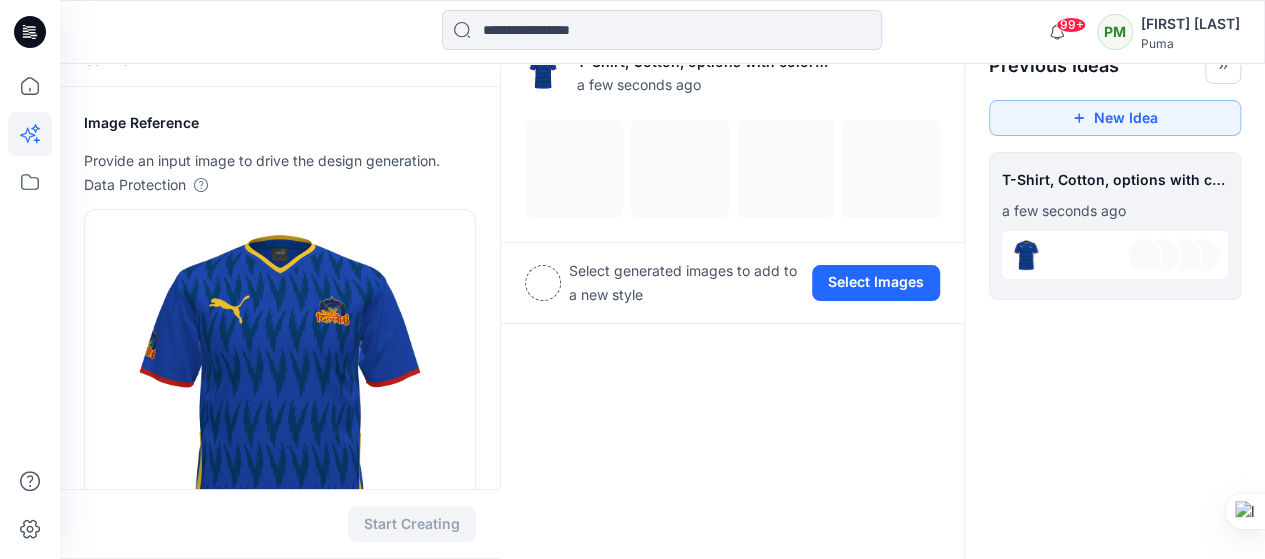 scroll, scrollTop: 0, scrollLeft: 0, axis: both 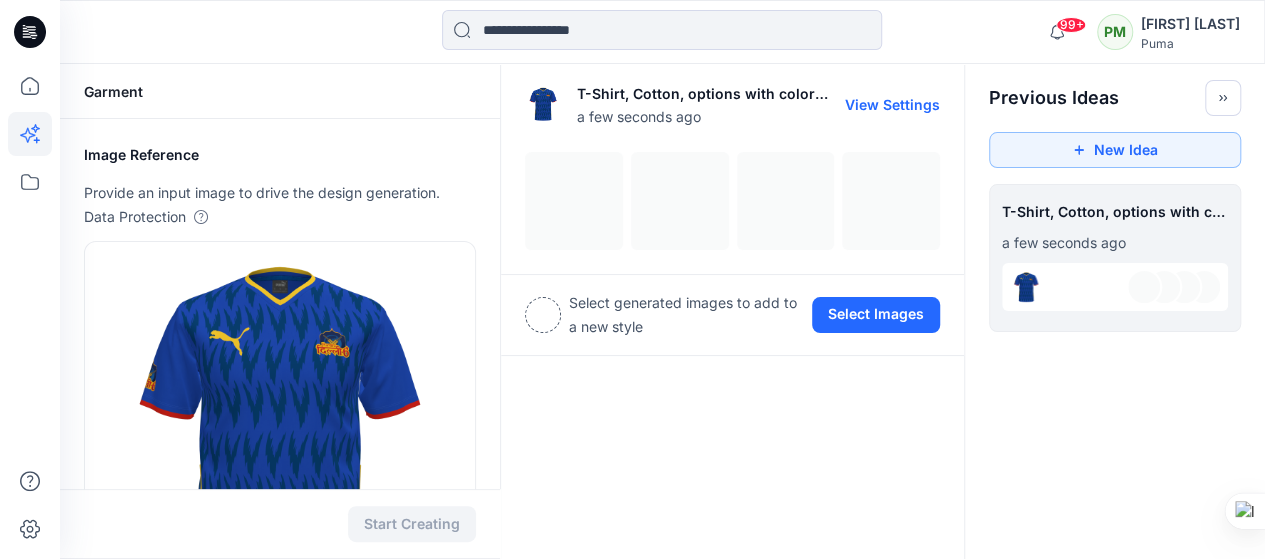 click at bounding box center (732, 201) 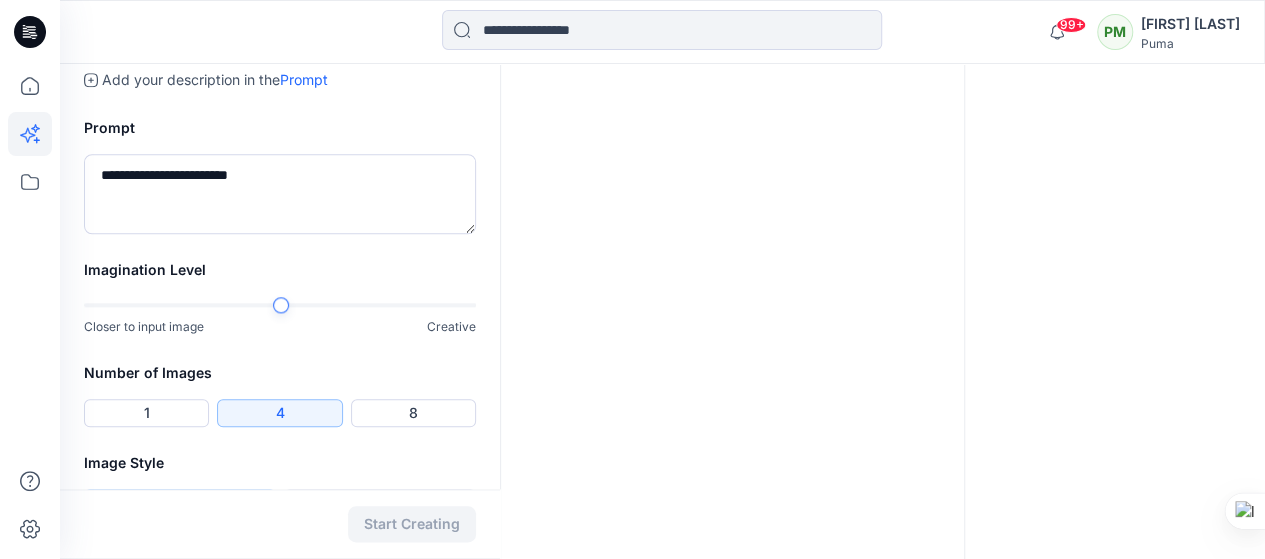 scroll, scrollTop: 950, scrollLeft: 0, axis: vertical 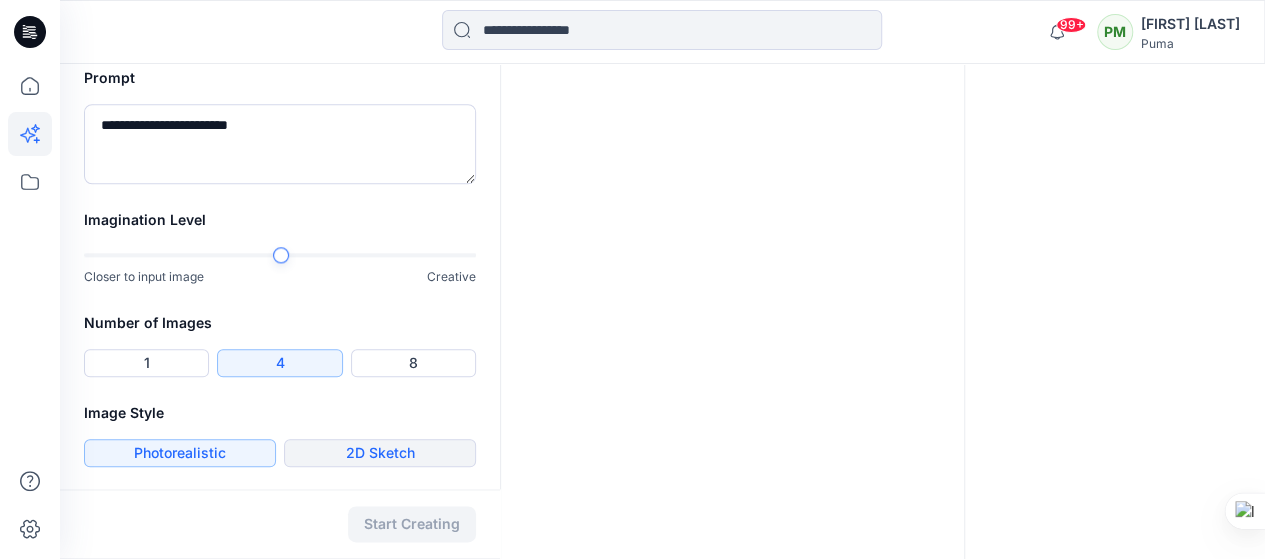 click on "2D Sketch" at bounding box center (380, 453) 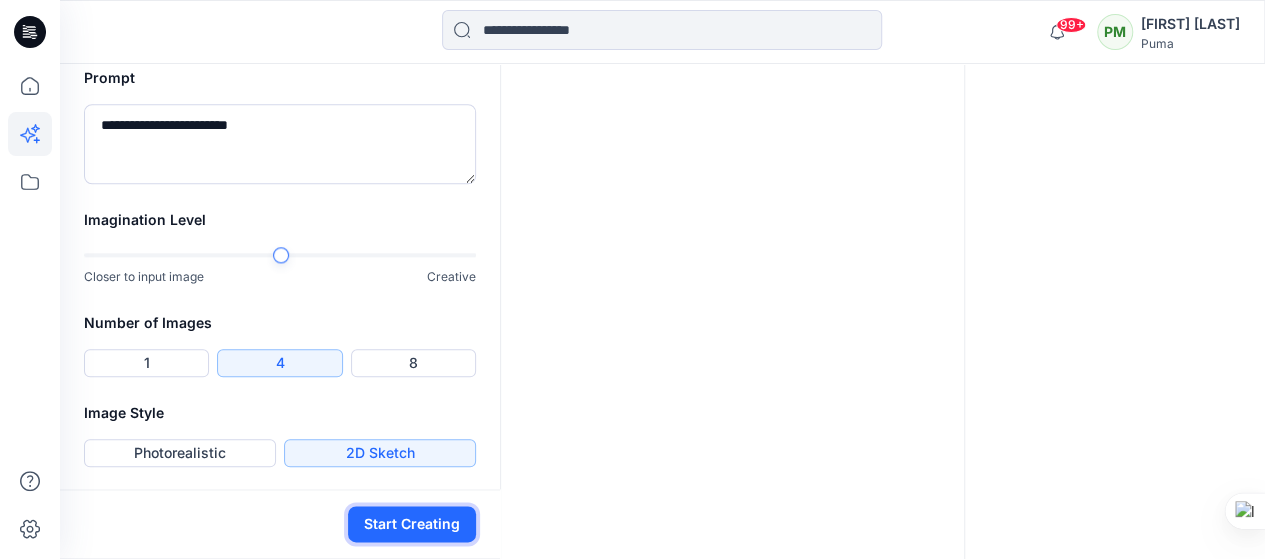 click on "Start Creating" at bounding box center (412, 524) 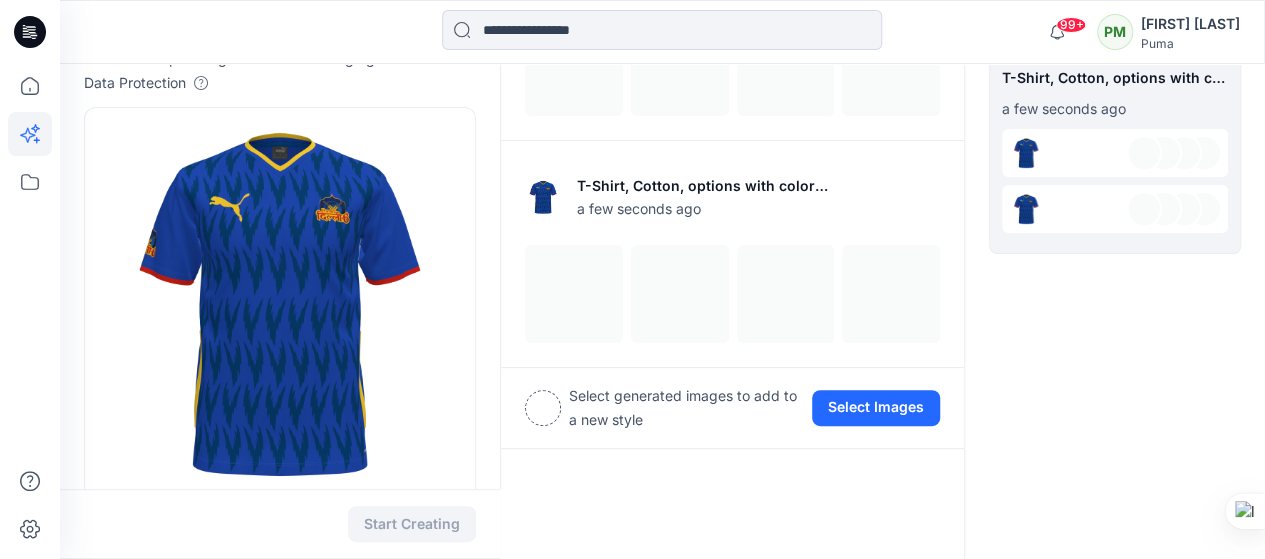scroll, scrollTop: 8, scrollLeft: 0, axis: vertical 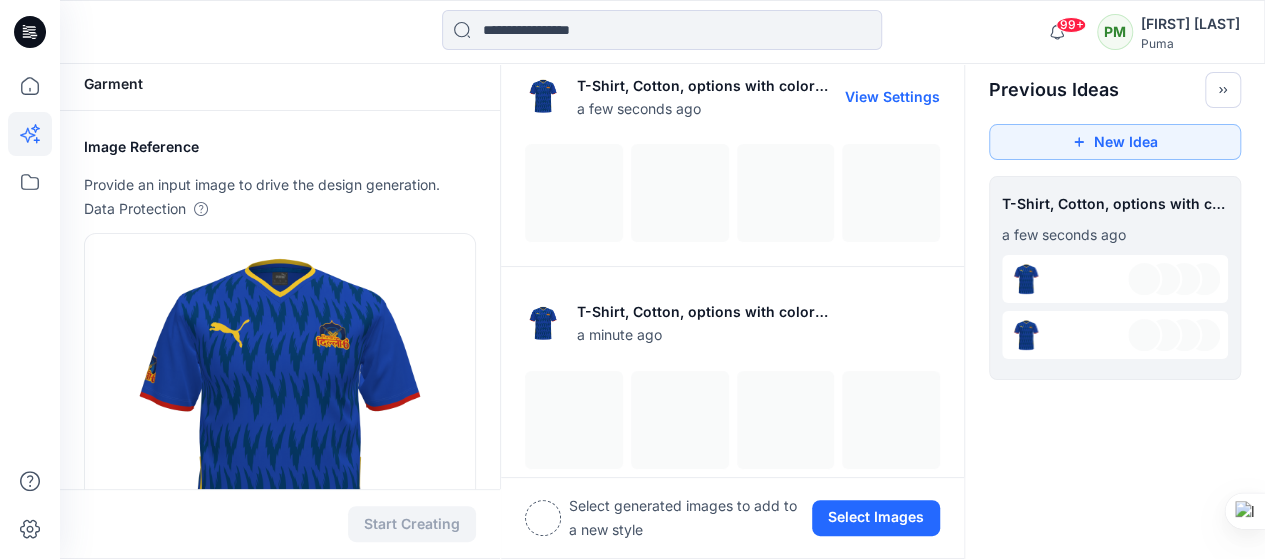 click on "View Settings" at bounding box center [892, 96] 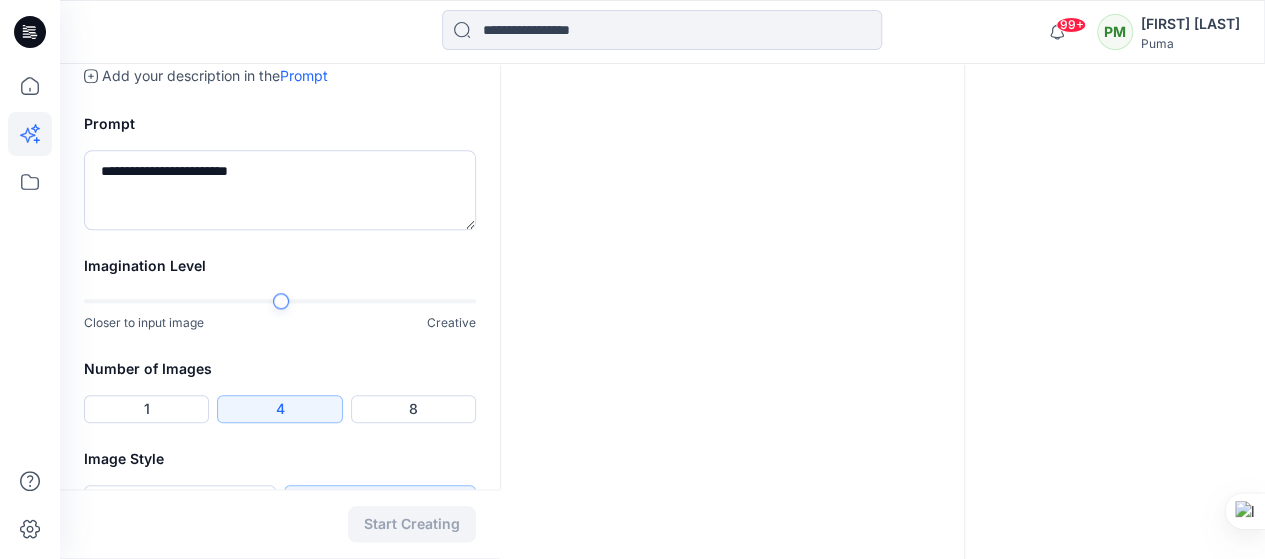 scroll, scrollTop: 950, scrollLeft: 0, axis: vertical 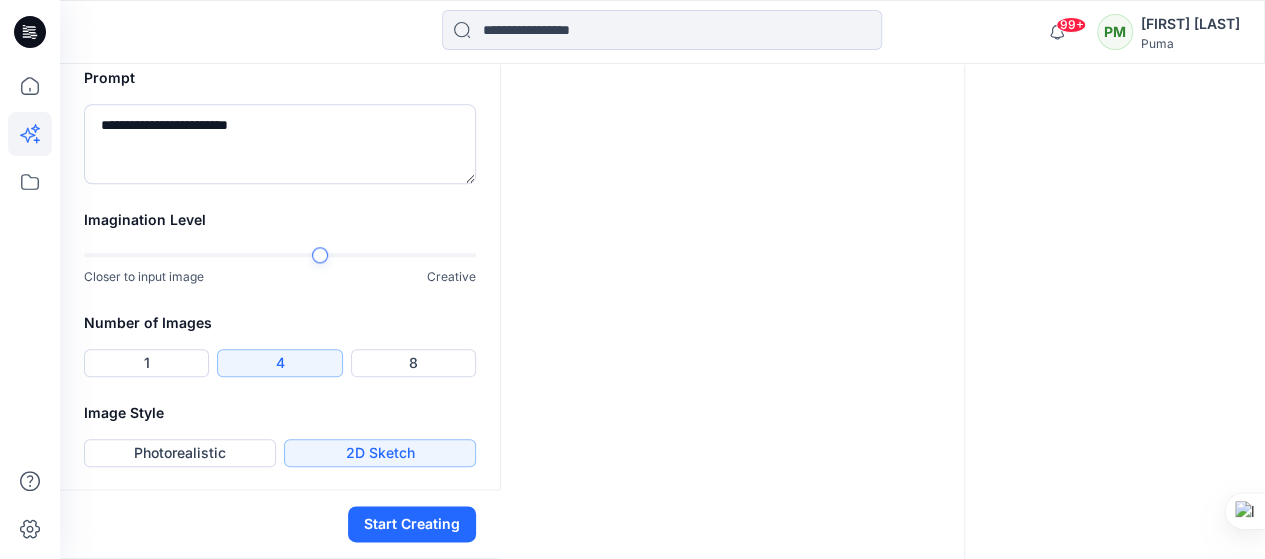 click at bounding box center [320, 255] 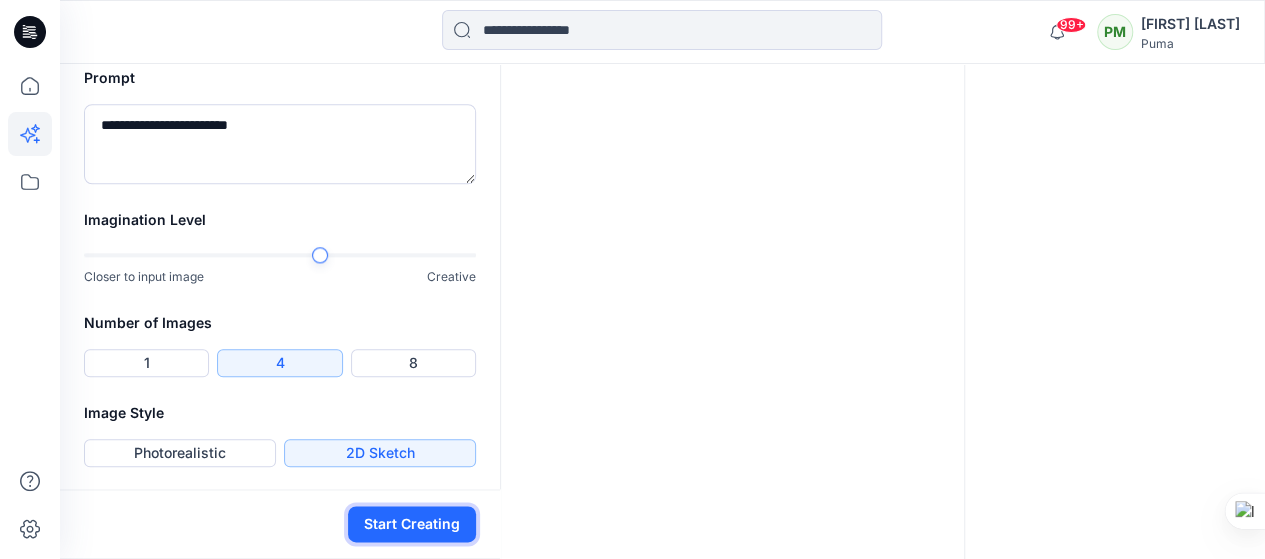 click on "Start Creating" at bounding box center [412, 524] 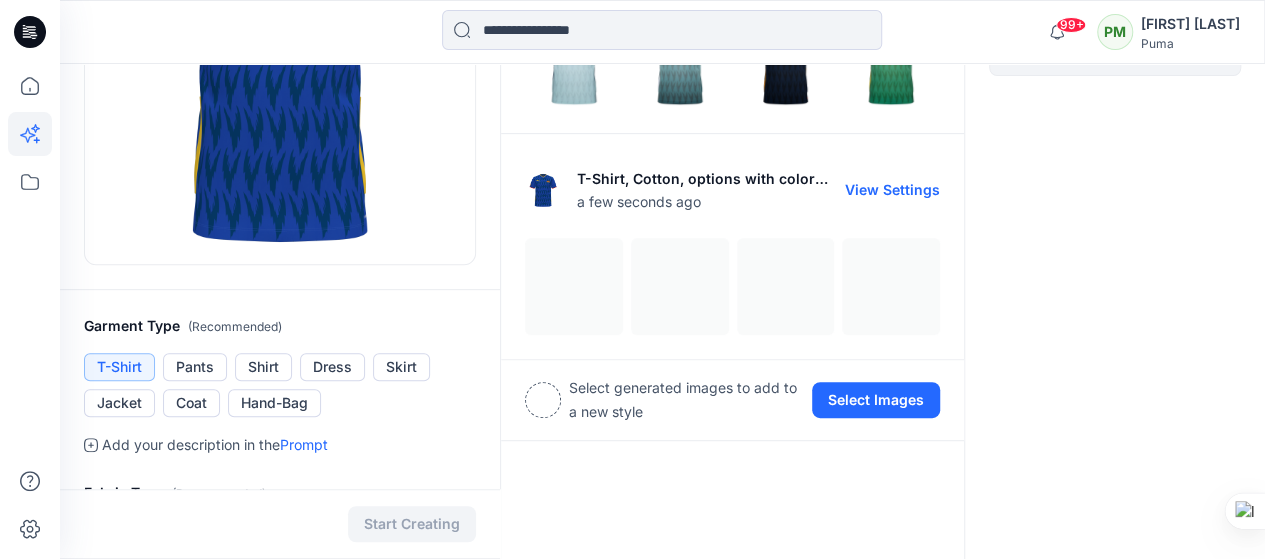 scroll, scrollTop: 400, scrollLeft: 0, axis: vertical 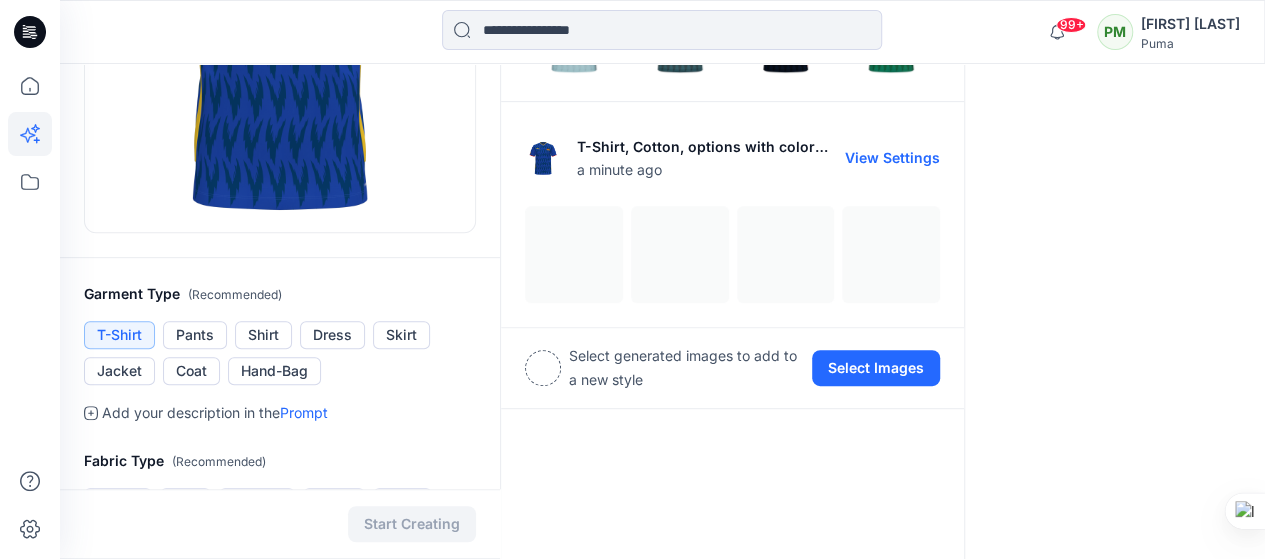 click on "View Settings" at bounding box center (892, 157) 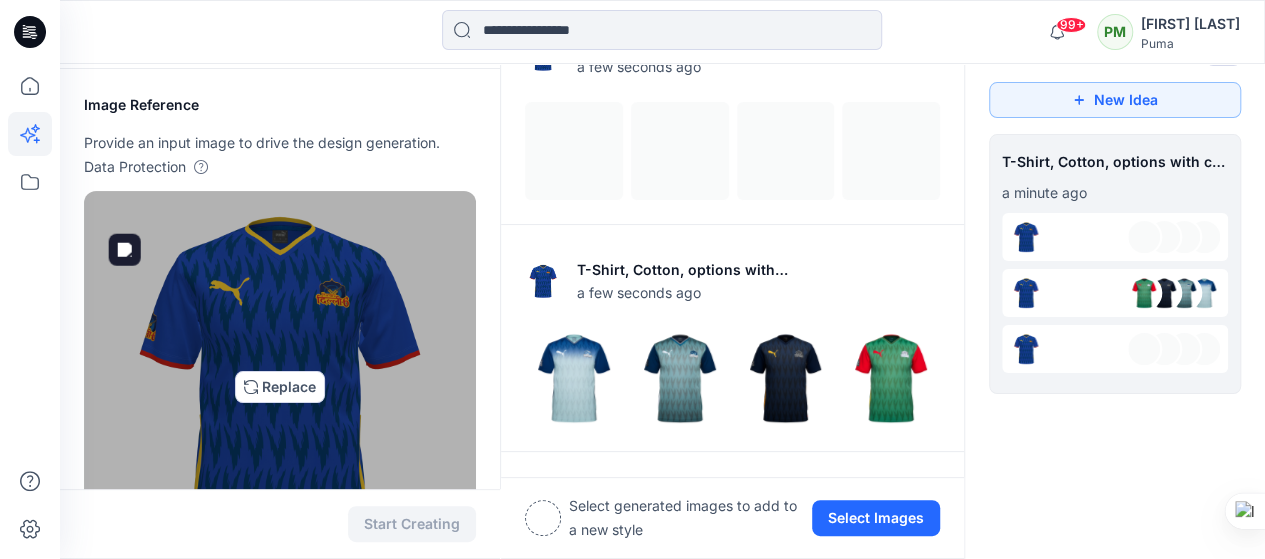 scroll, scrollTop: 0, scrollLeft: 0, axis: both 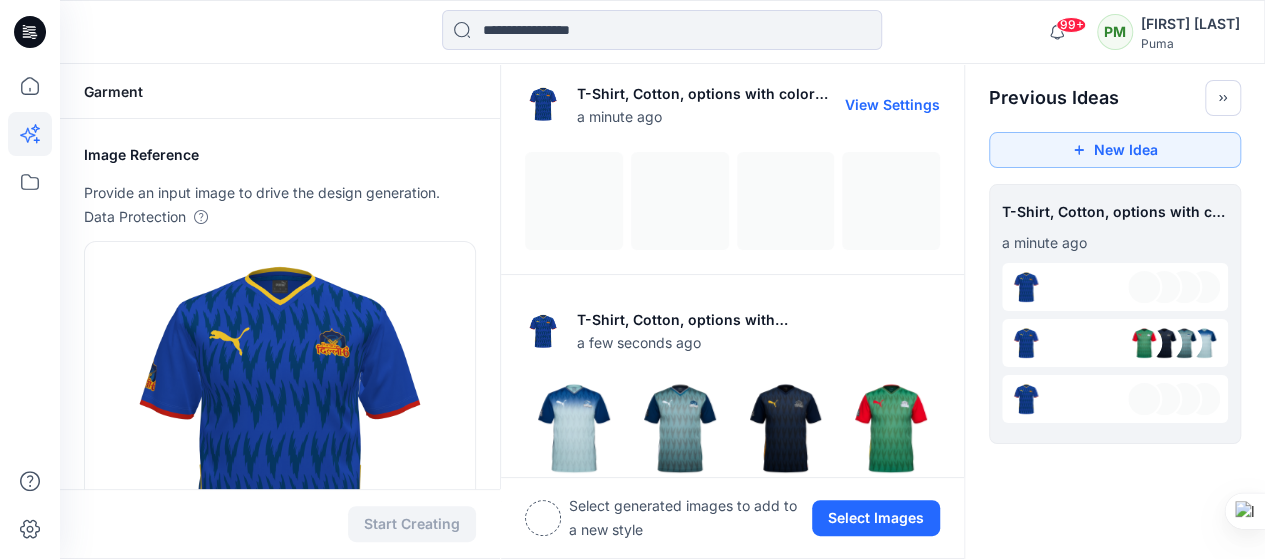 click on "View Settings" at bounding box center (892, 104) 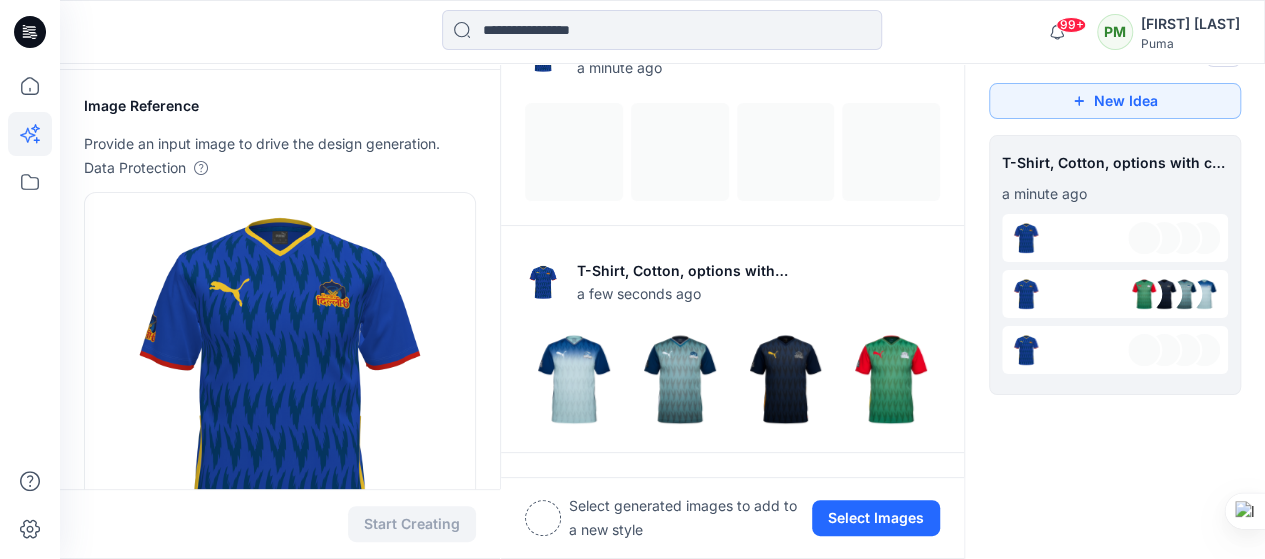 scroll, scrollTop: 0, scrollLeft: 0, axis: both 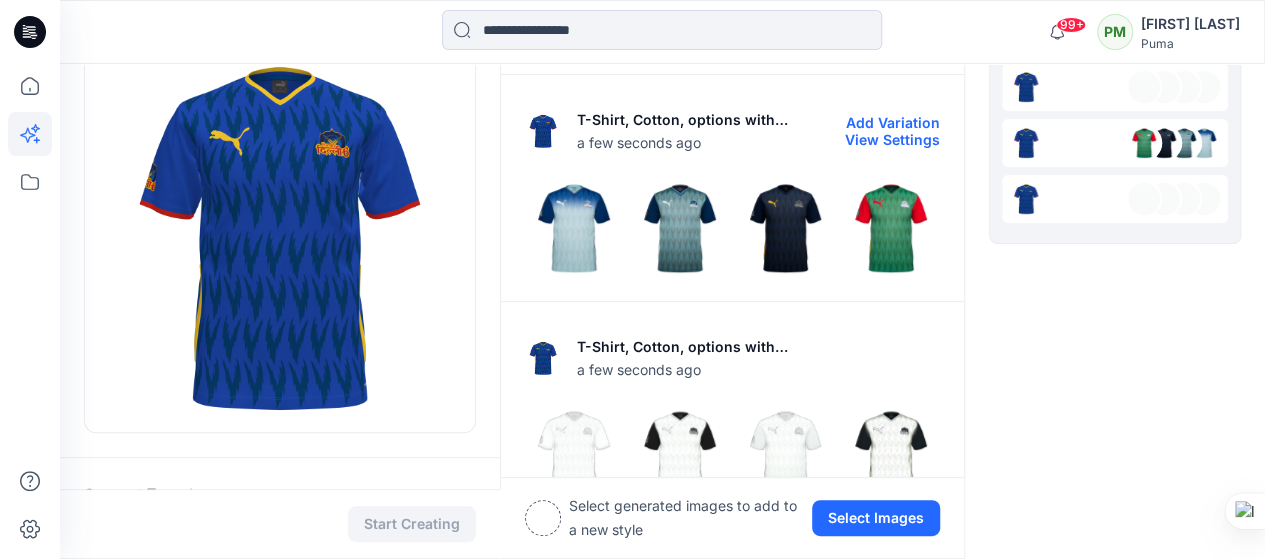 click on "View Settings" at bounding box center [892, 139] 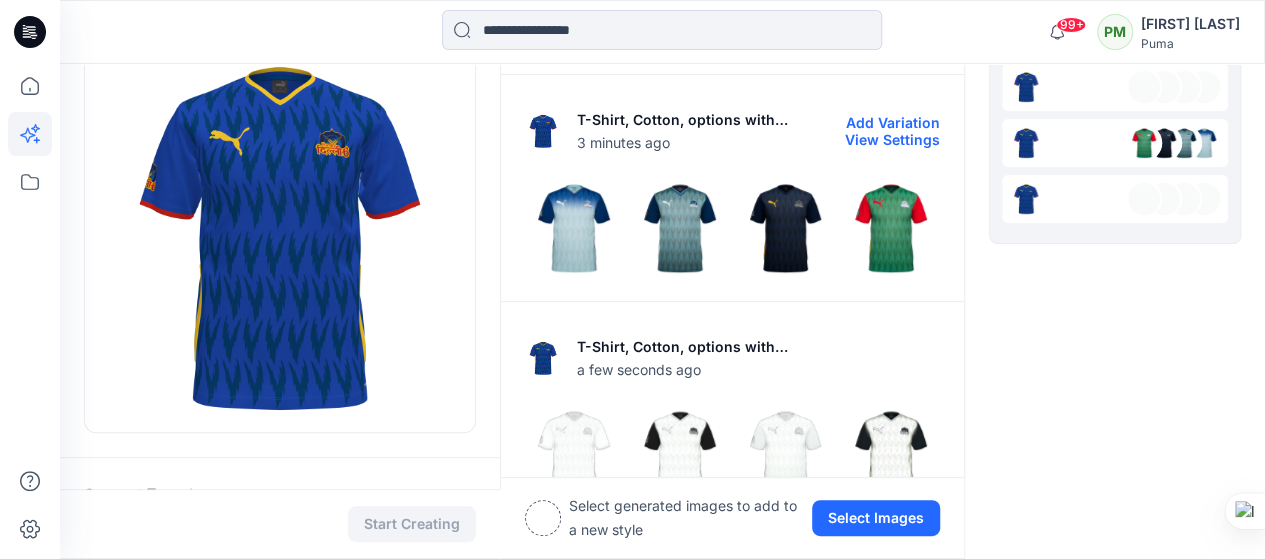 click on "View Settings" at bounding box center [892, 139] 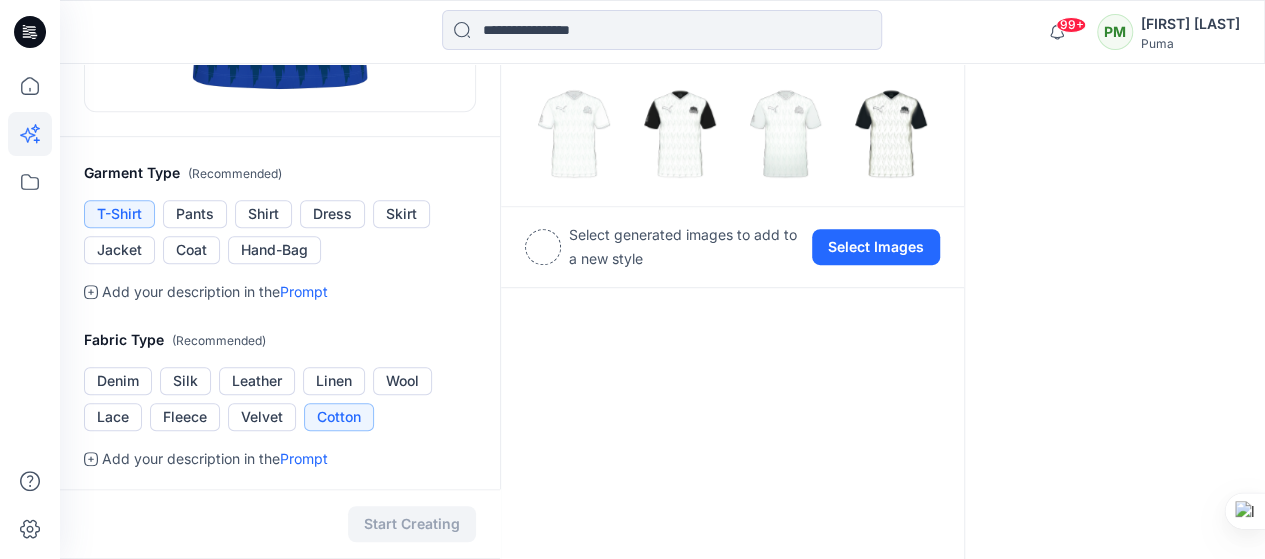 scroll, scrollTop: 200, scrollLeft: 0, axis: vertical 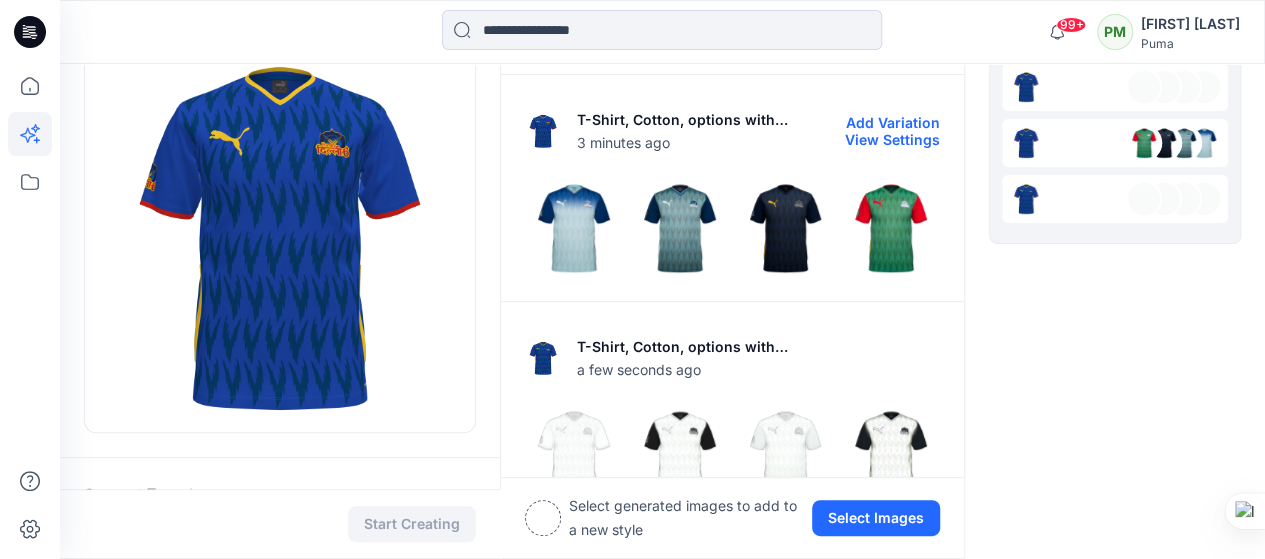 click at bounding box center [574, 228] 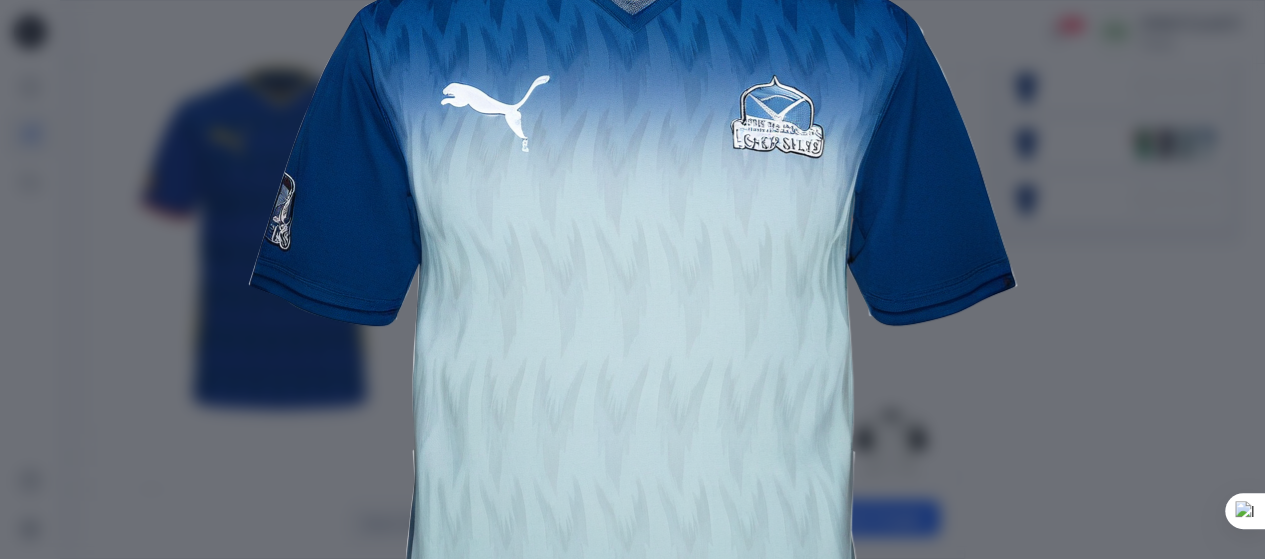 scroll, scrollTop: 0, scrollLeft: 0, axis: both 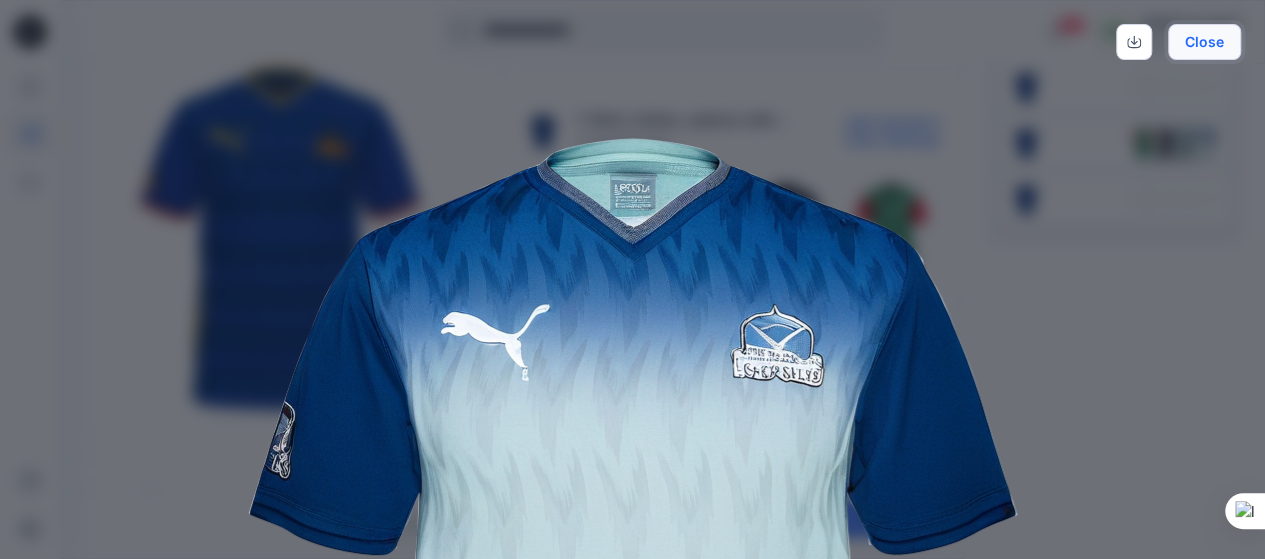 click on "Close" at bounding box center (1204, 42) 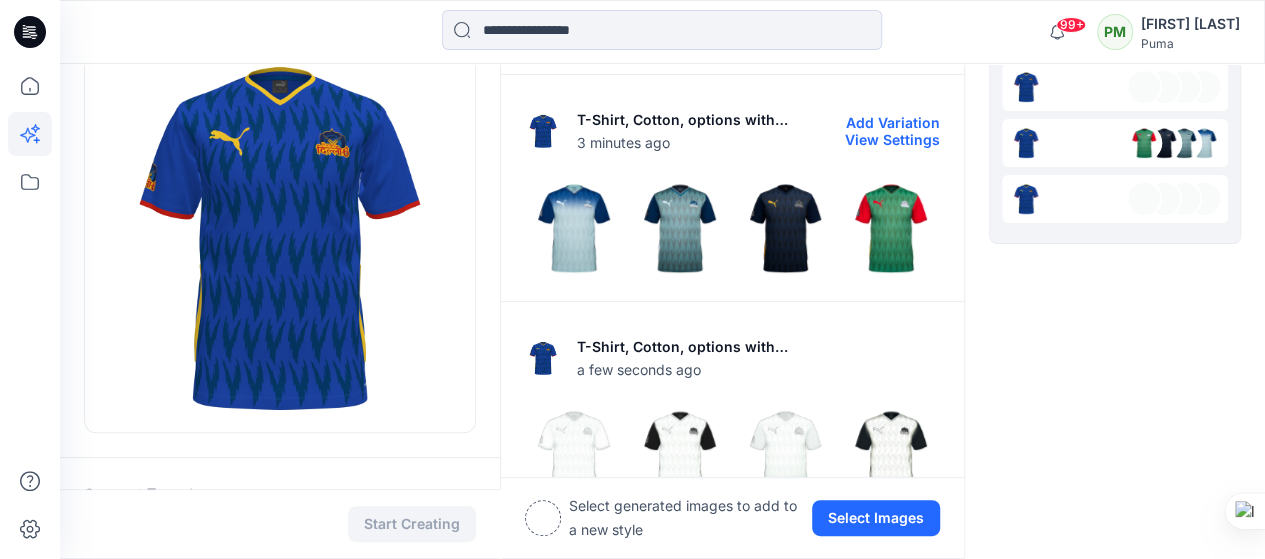 click at bounding box center (786, 228) 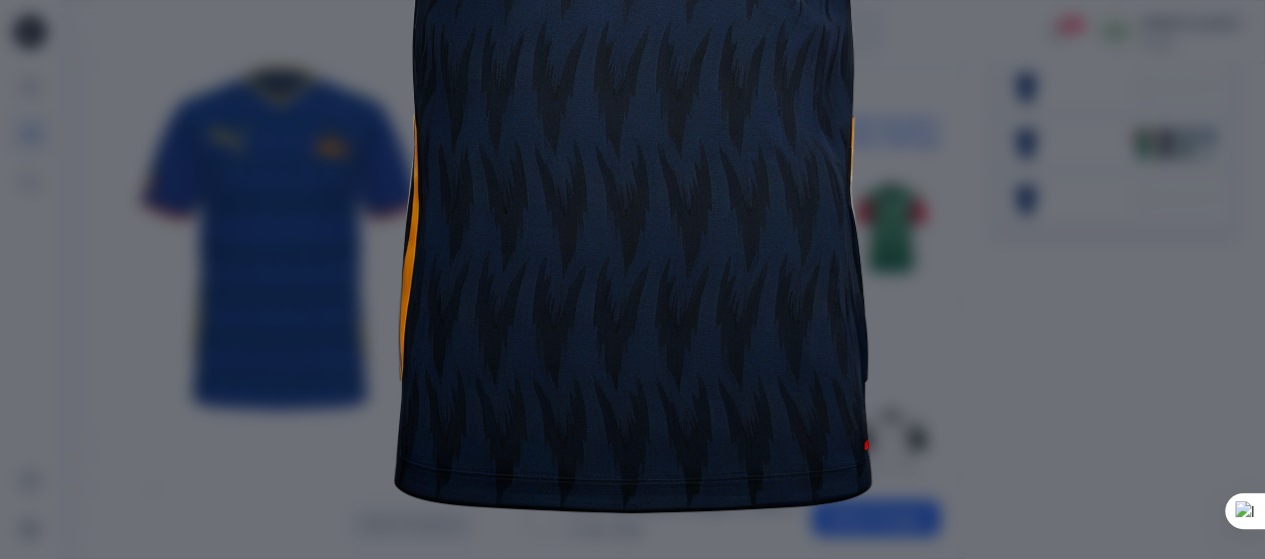 scroll, scrollTop: 0, scrollLeft: 0, axis: both 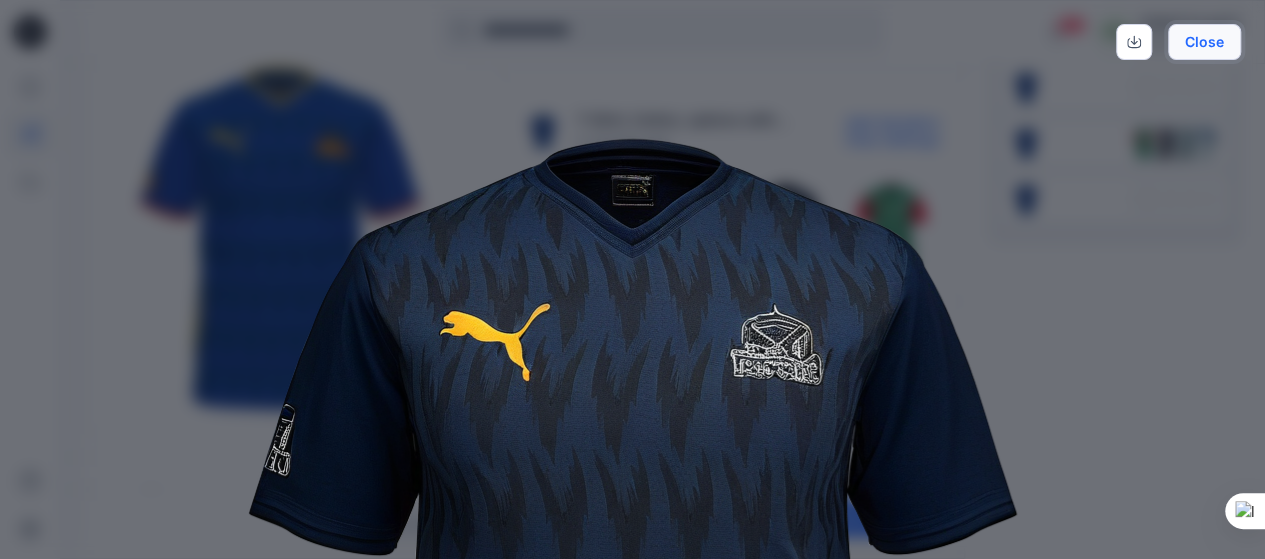 click on "Close" at bounding box center (1204, 42) 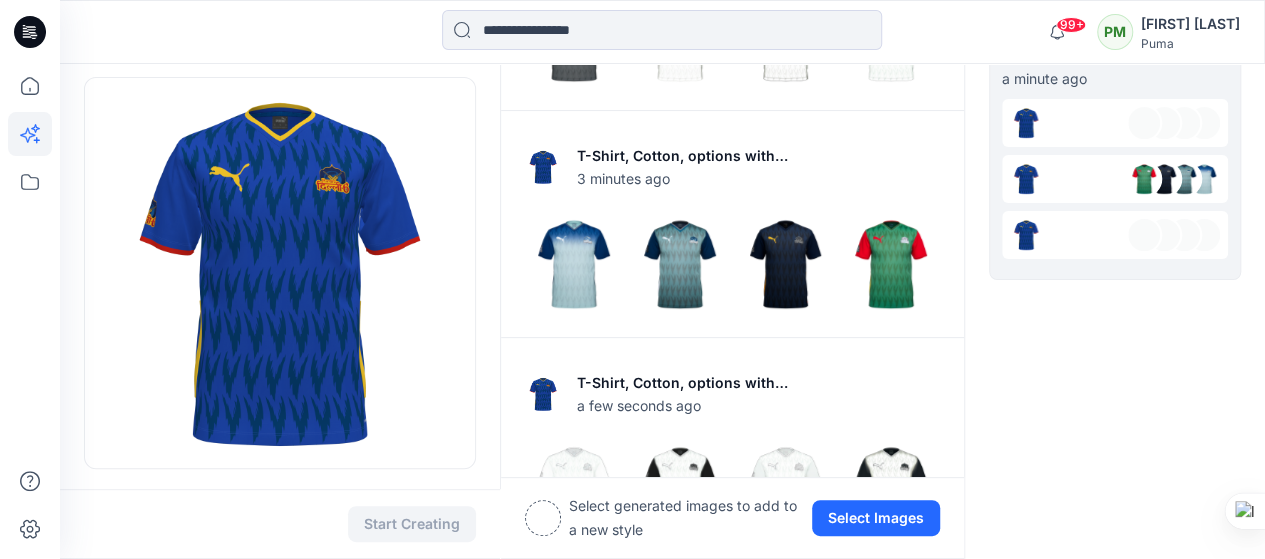 scroll, scrollTop: 162, scrollLeft: 0, axis: vertical 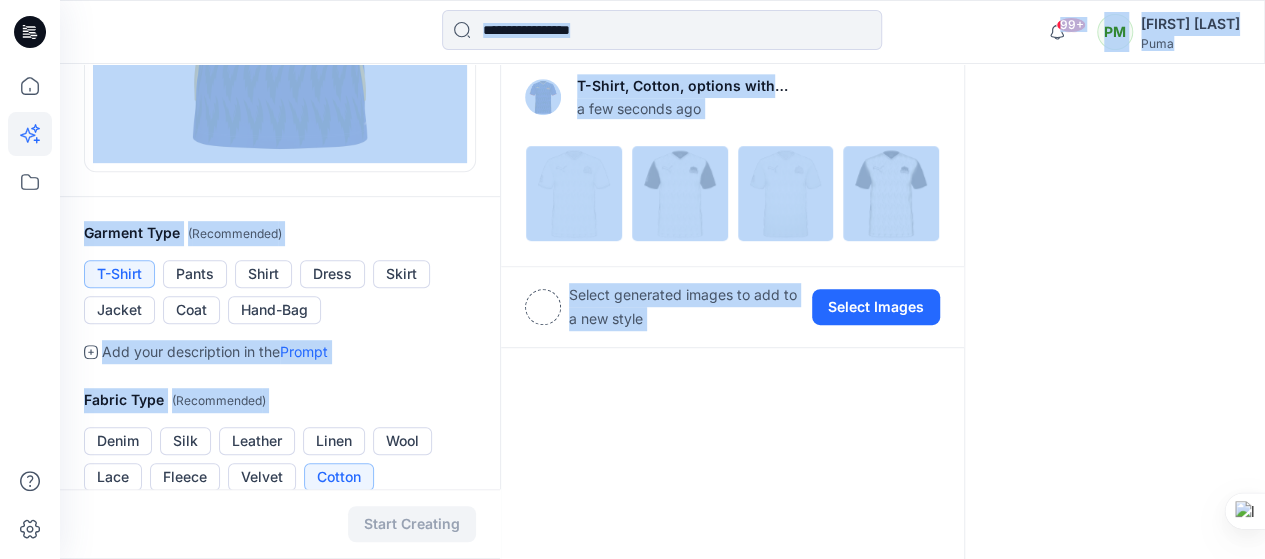 drag, startPoint x: 908, startPoint y: 598, endPoint x: 1246, endPoint y: 381, distance: 401.66278 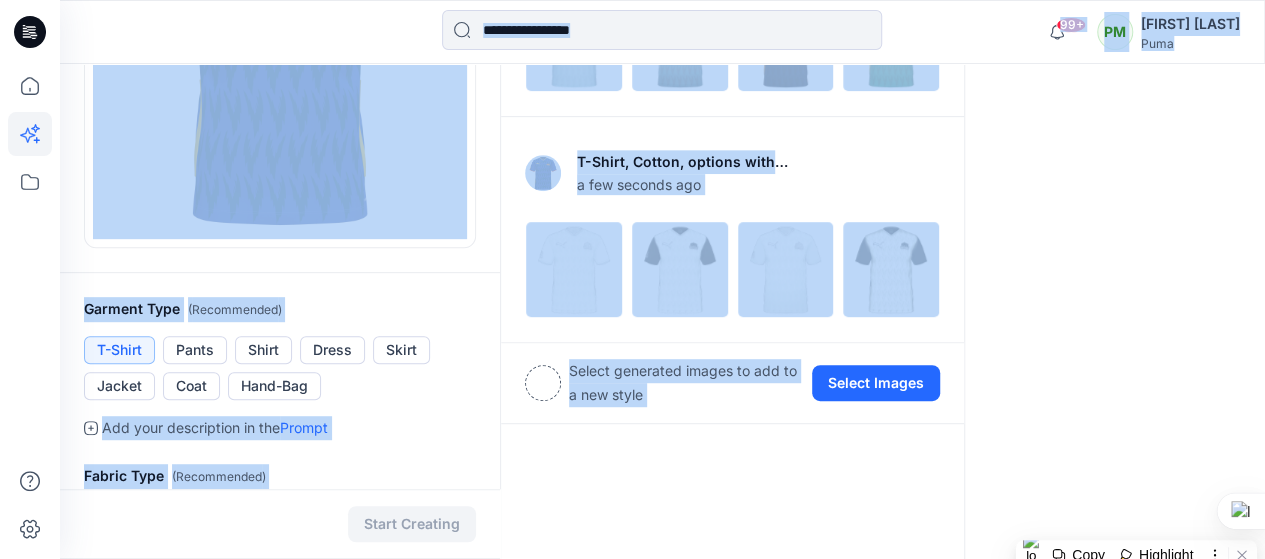 scroll, scrollTop: 161, scrollLeft: 0, axis: vertical 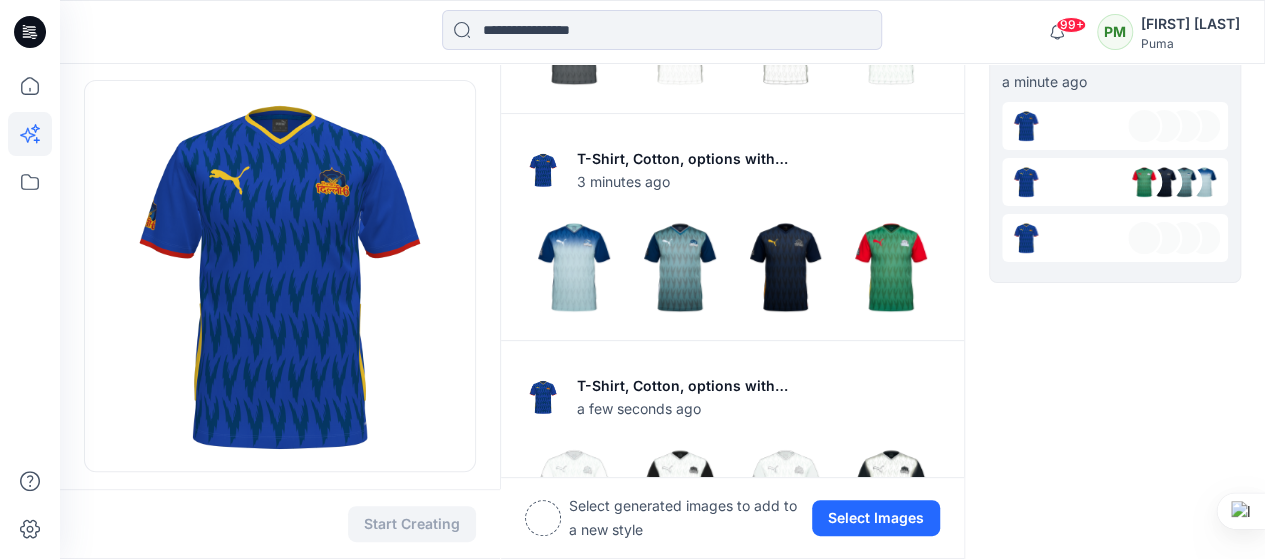 click at bounding box center (662, 32) 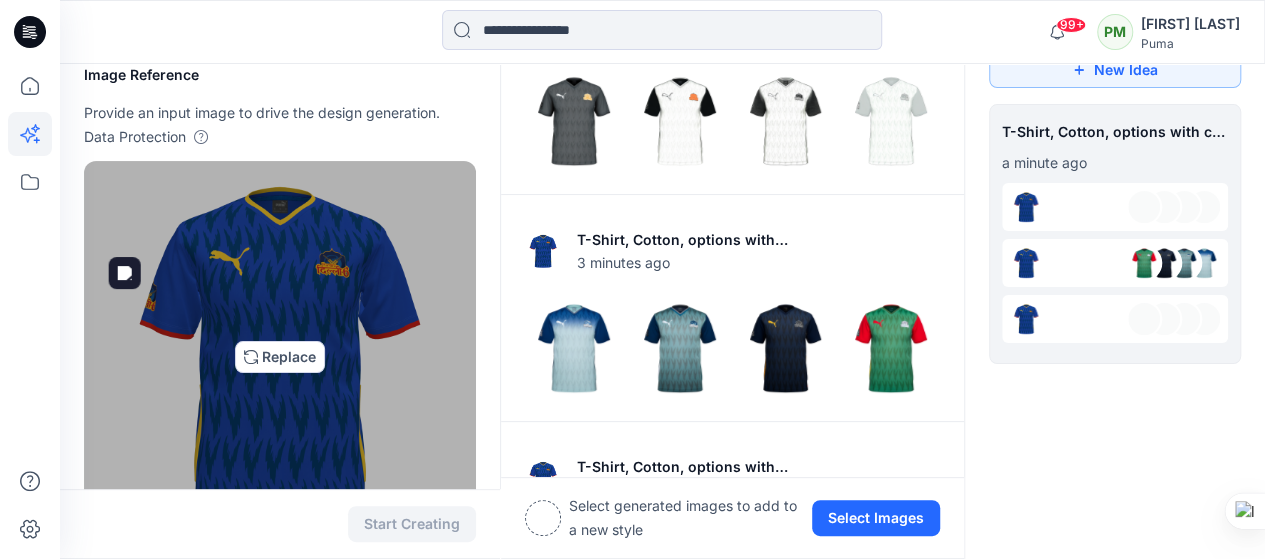 scroll, scrollTop: 0, scrollLeft: 0, axis: both 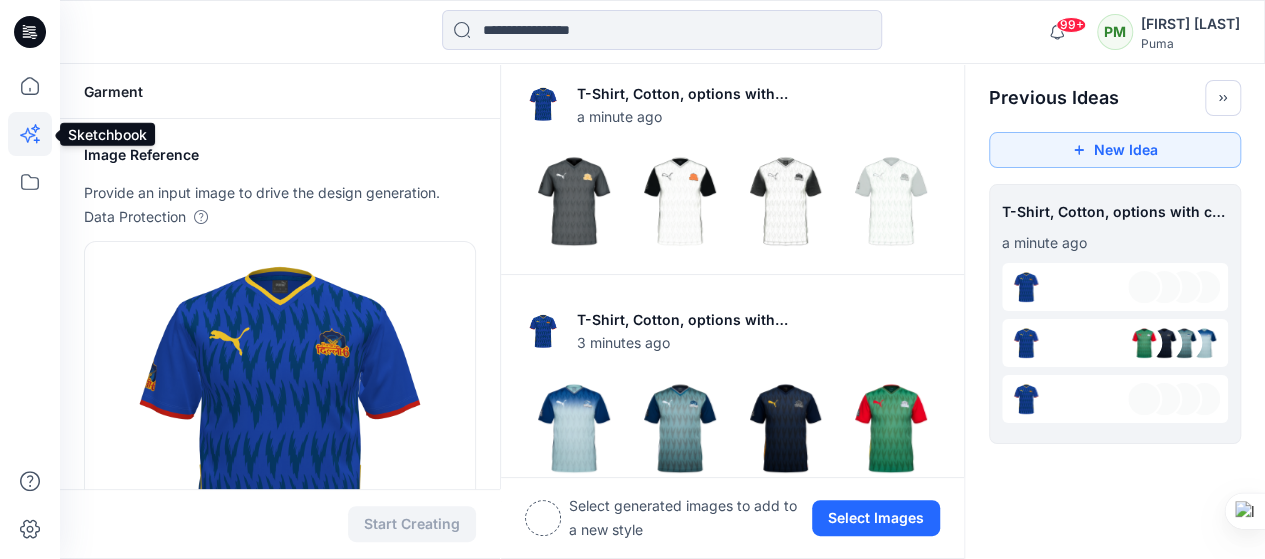 click 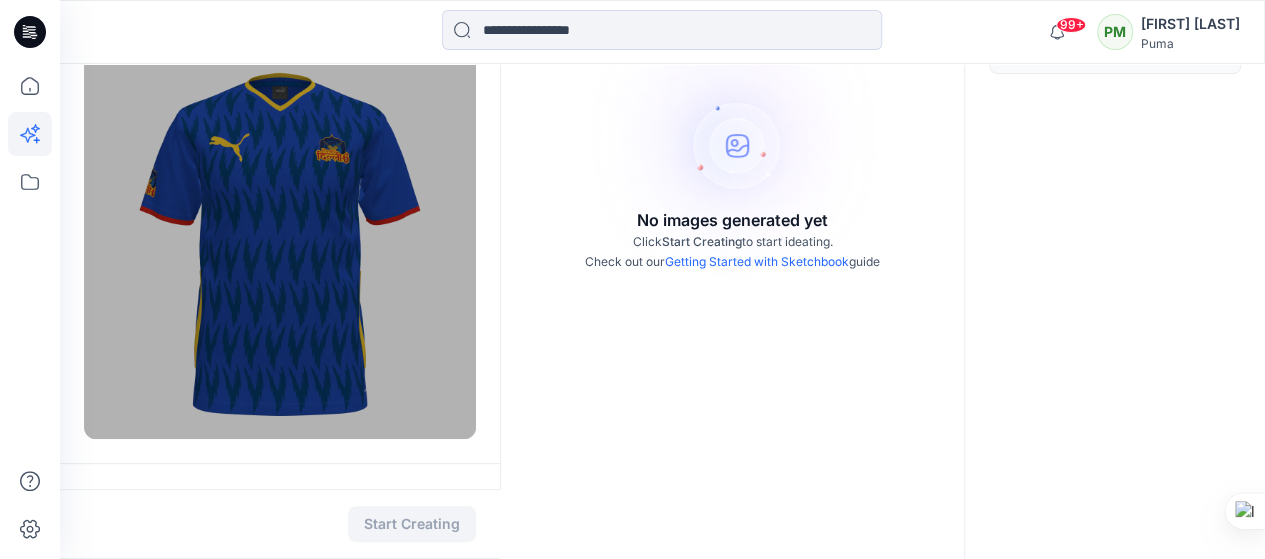 scroll, scrollTop: 200, scrollLeft: 0, axis: vertical 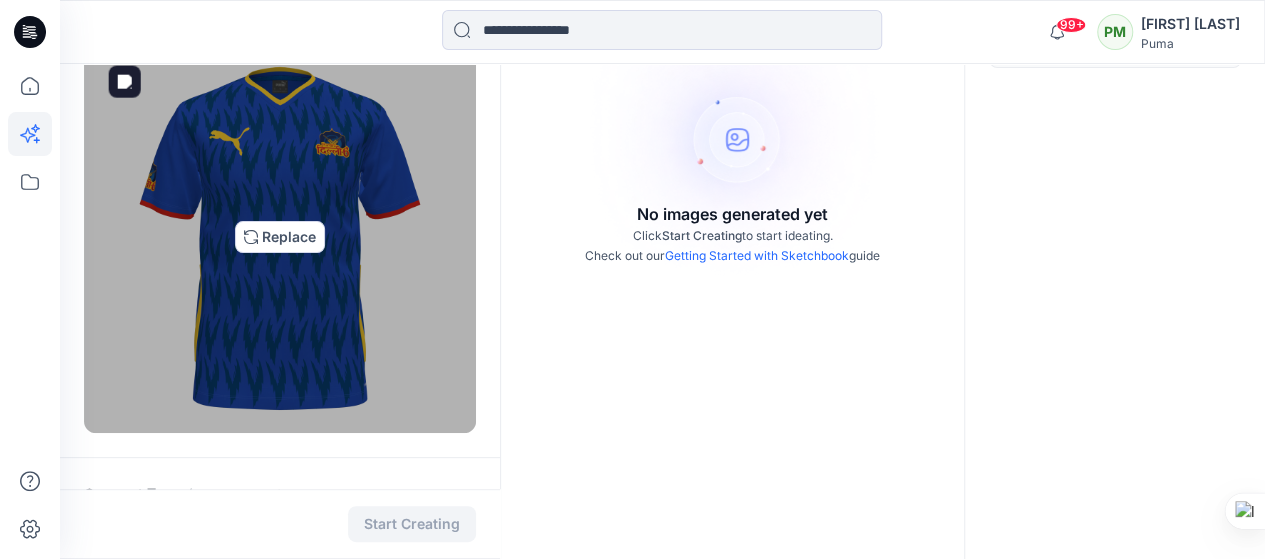 click at bounding box center [280, 237] 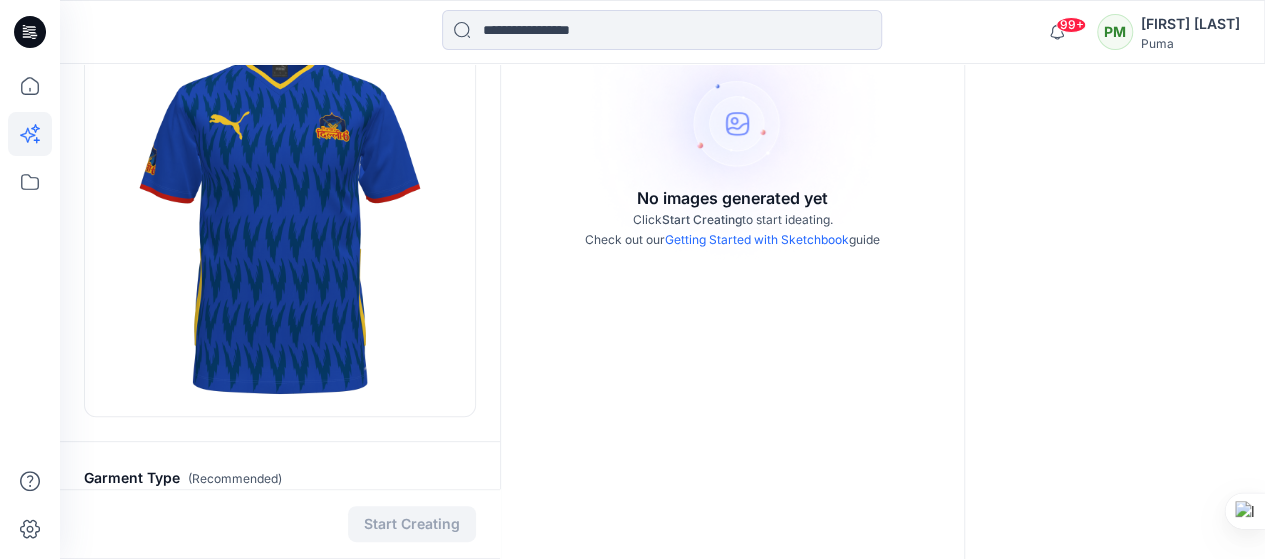 scroll, scrollTop: 200, scrollLeft: 0, axis: vertical 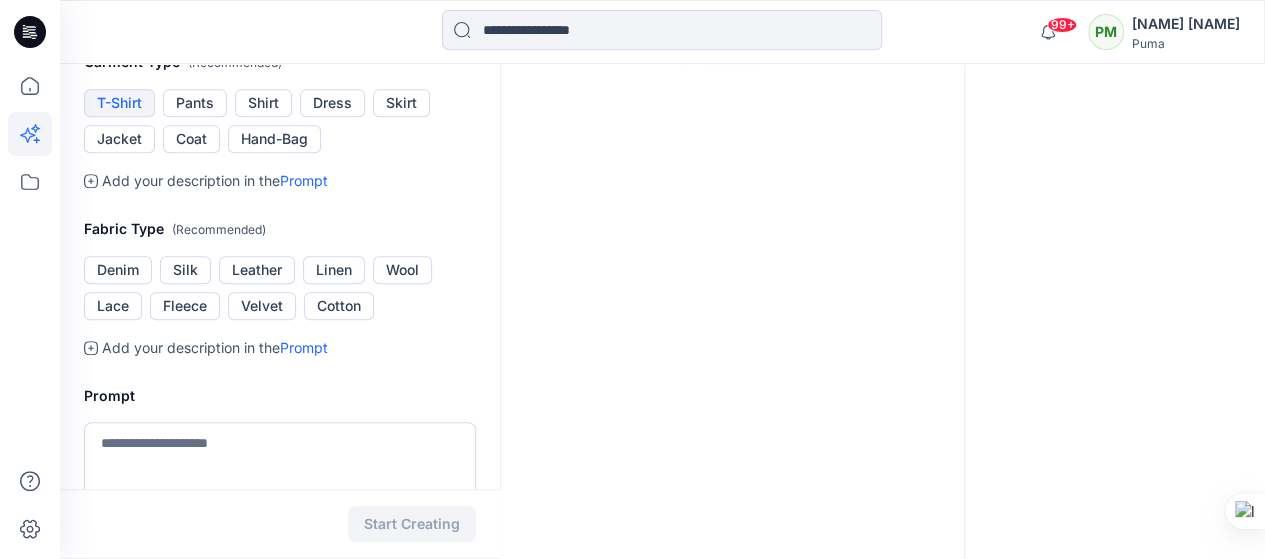 click on "T-Shirt" at bounding box center (119, 103) 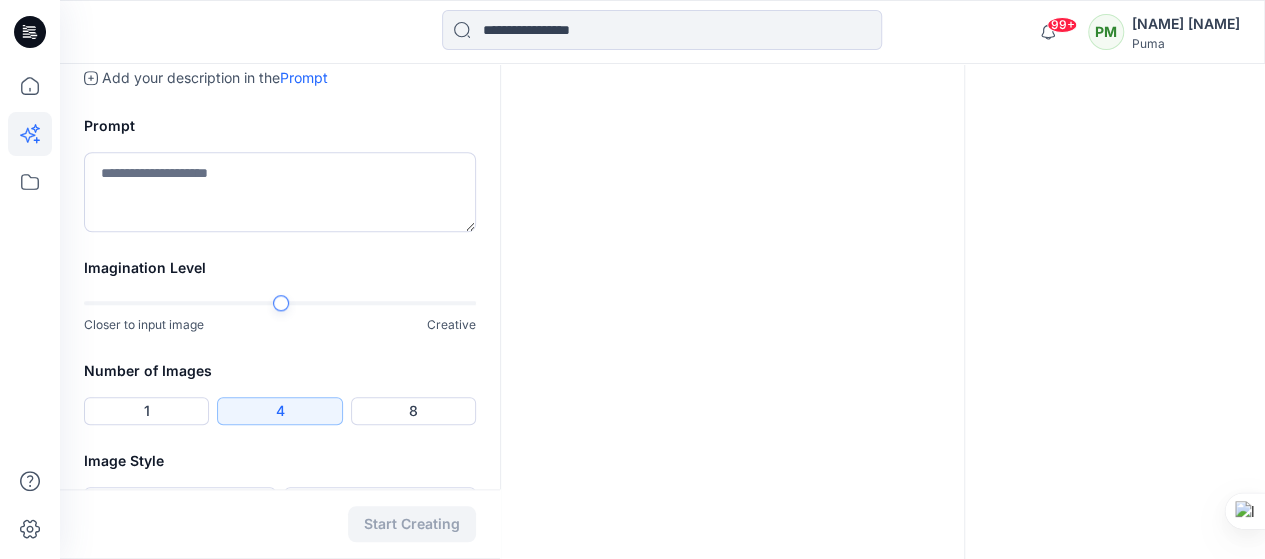 scroll, scrollTop: 700, scrollLeft: 0, axis: vertical 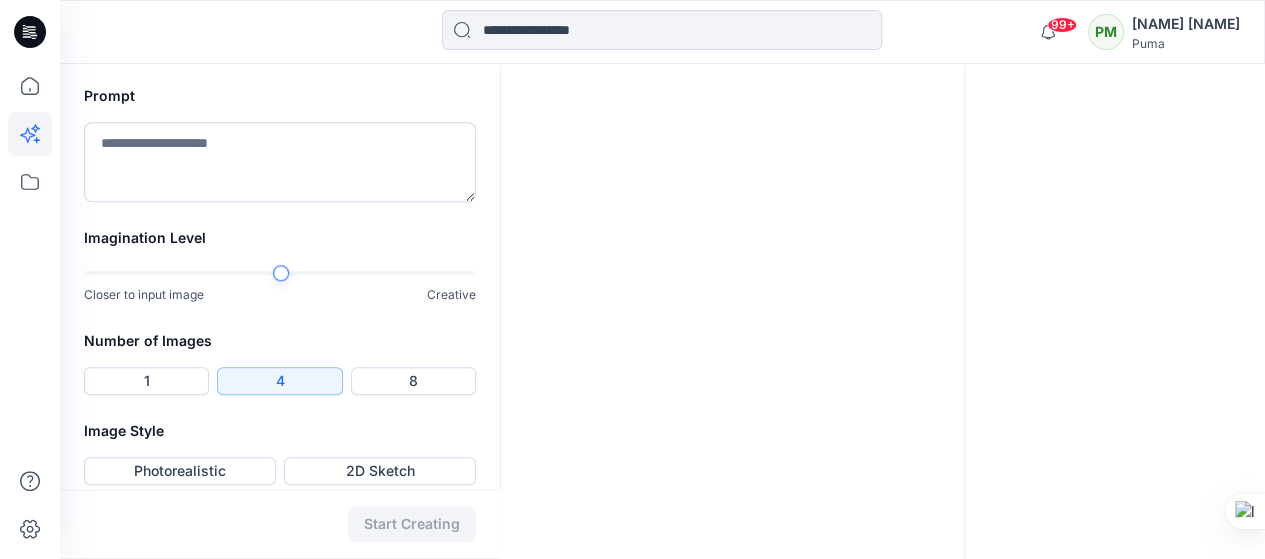 click on "Cotton" at bounding box center [339, 6] 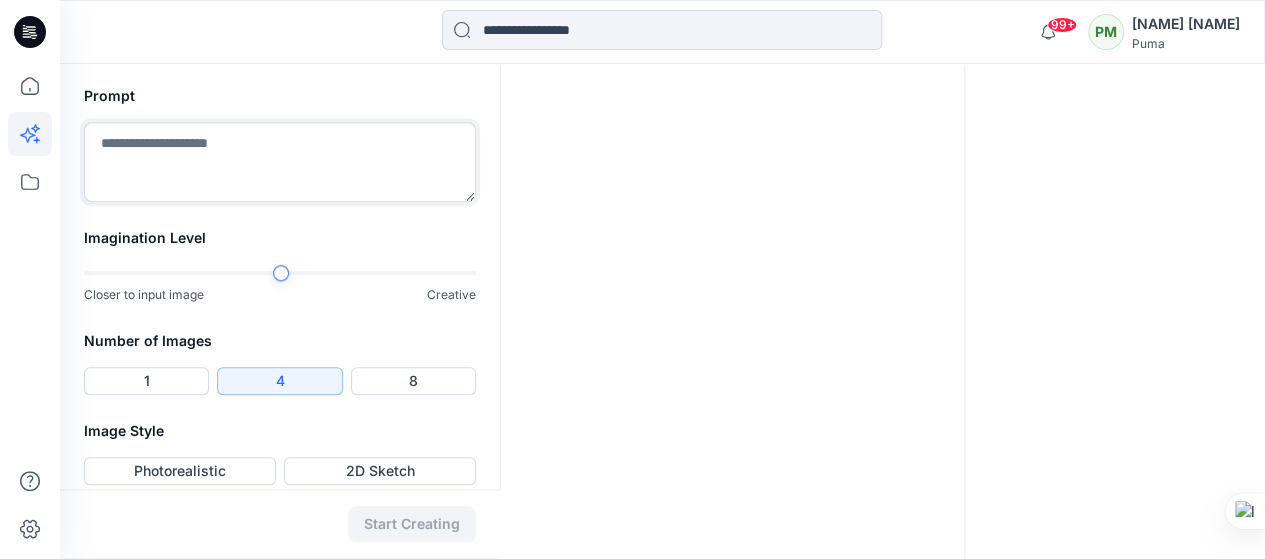 click at bounding box center [280, 162] 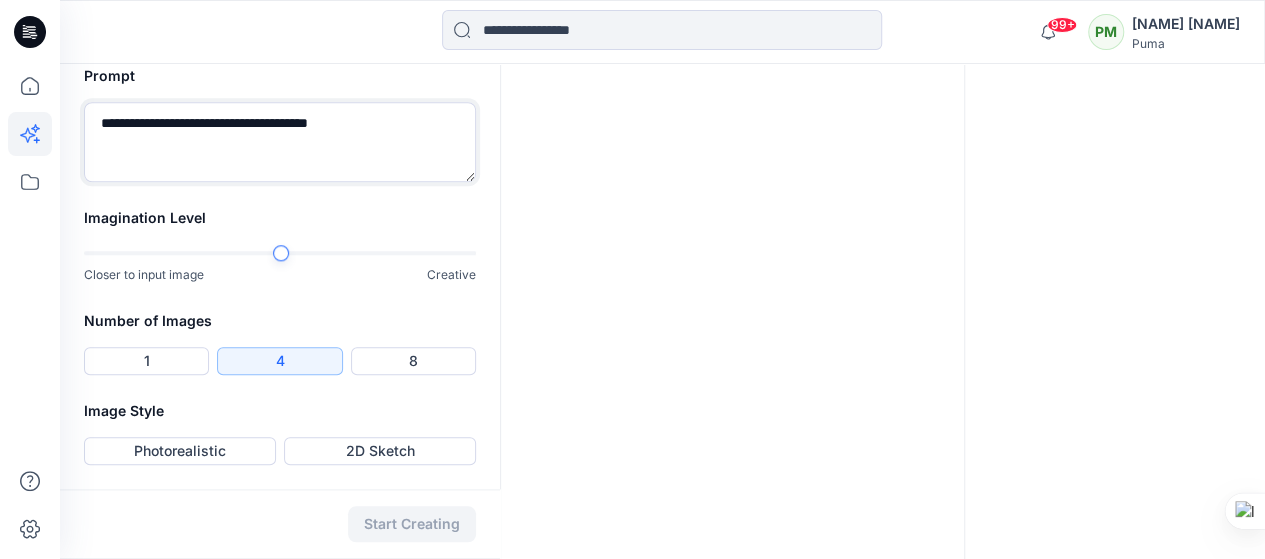 scroll, scrollTop: 897, scrollLeft: 0, axis: vertical 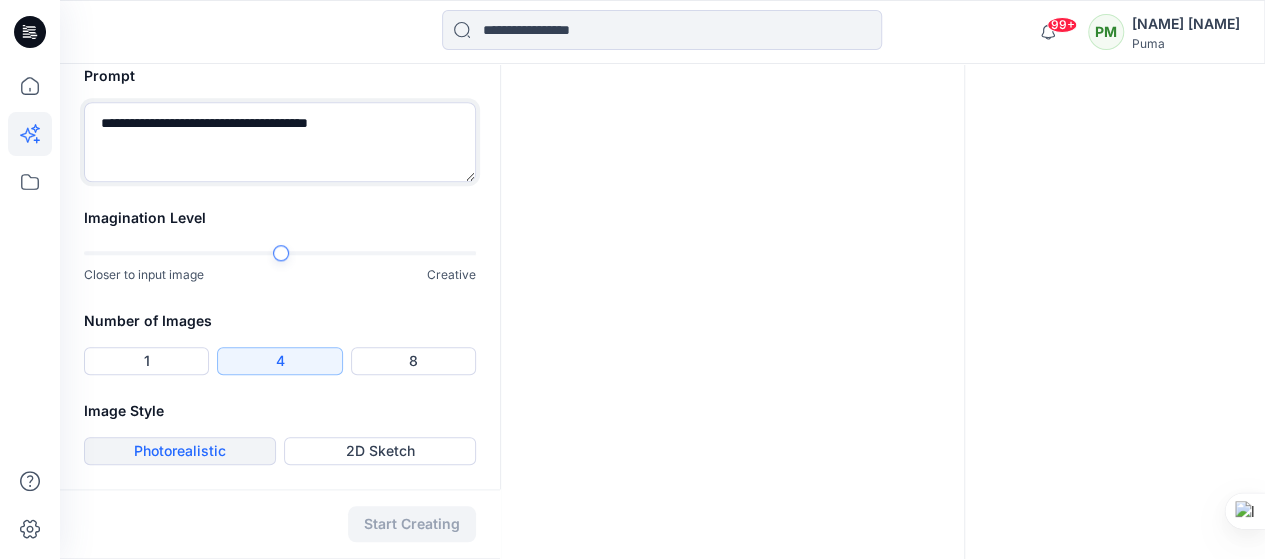 type on "**********" 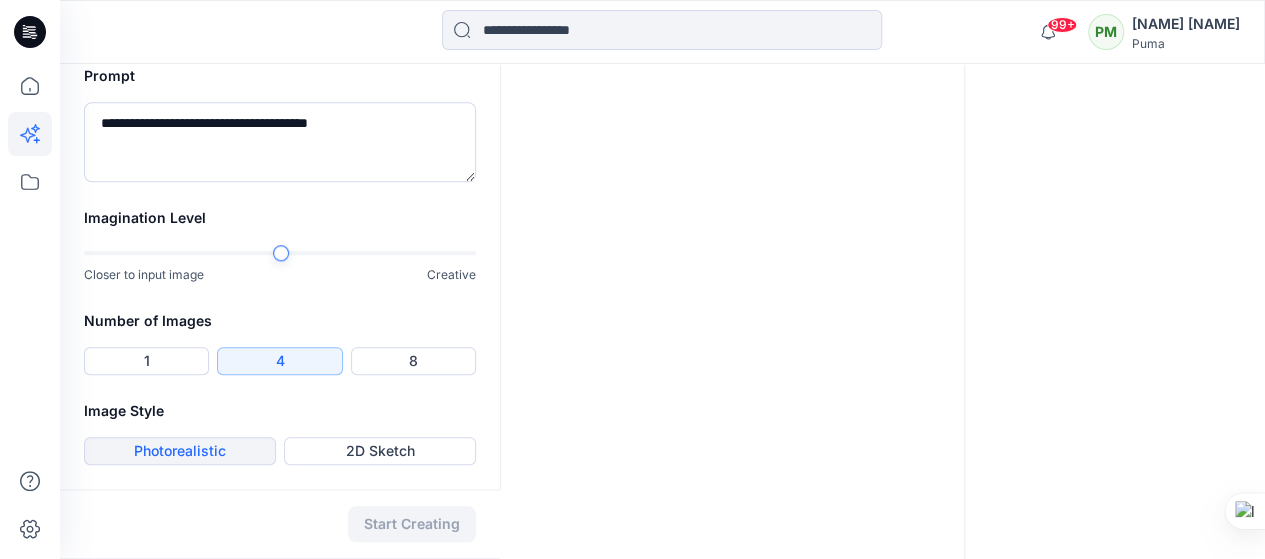 click on "Photorealistic" at bounding box center [180, 451] 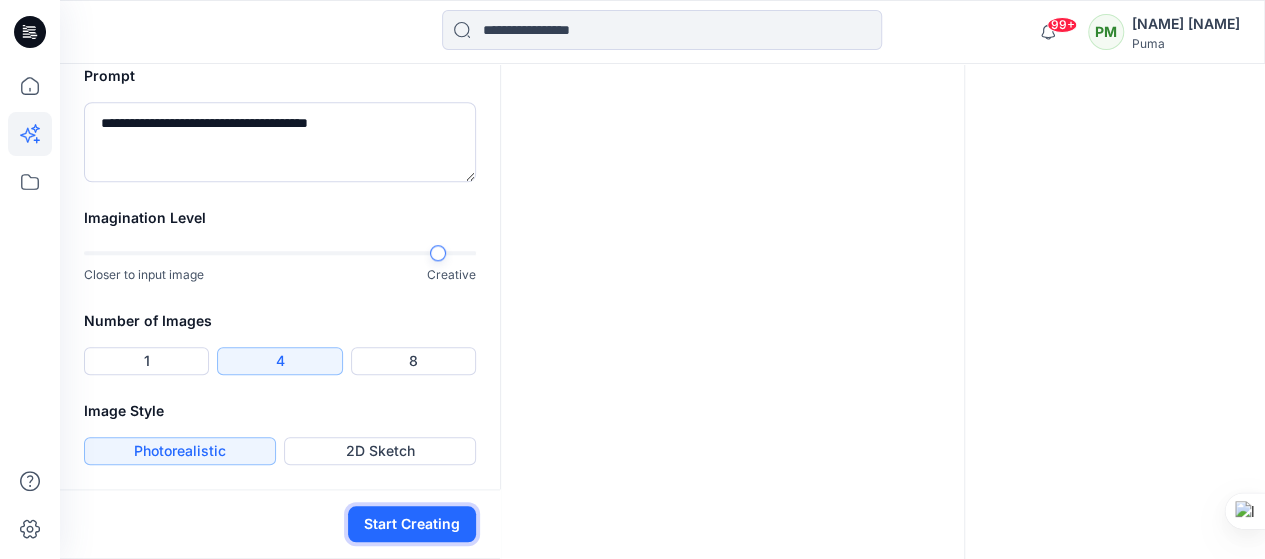 click on "Start Creating" at bounding box center (412, 524) 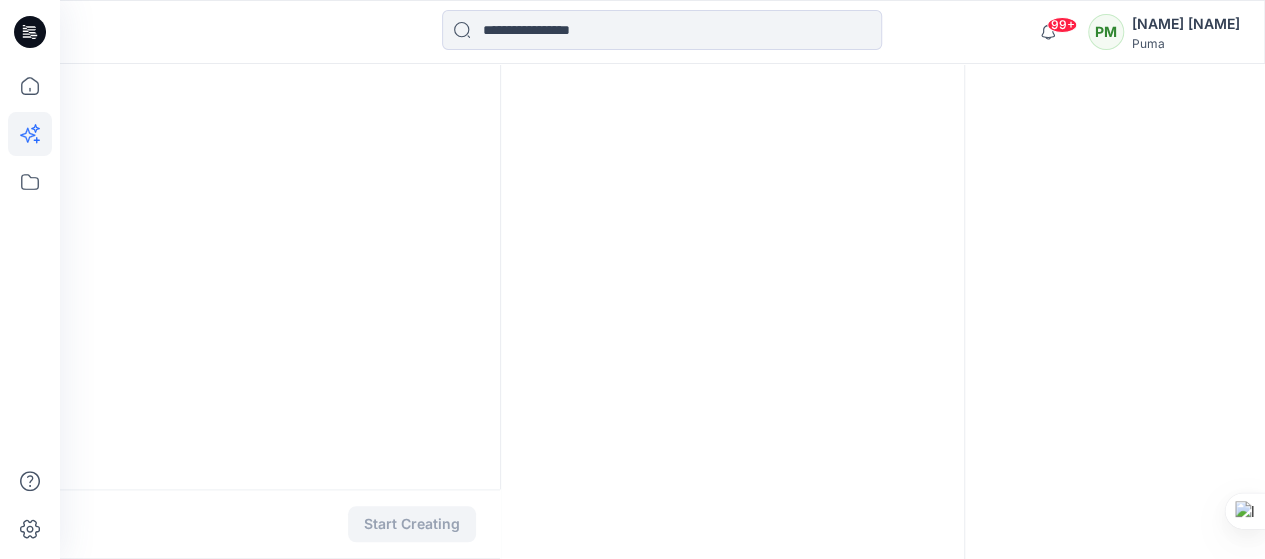 scroll, scrollTop: 0, scrollLeft: 0, axis: both 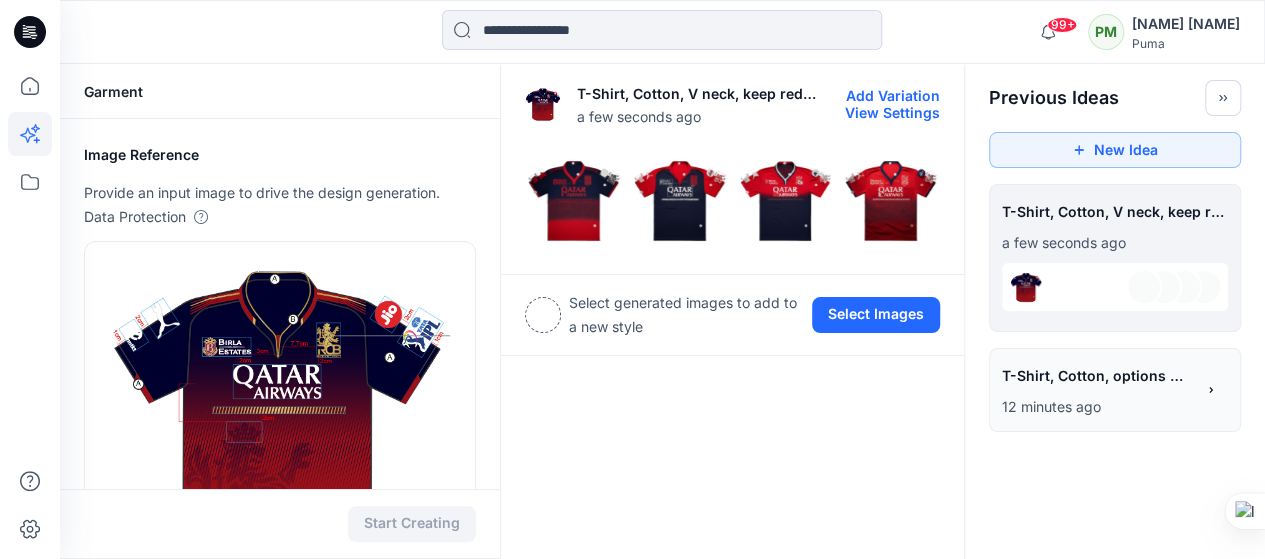 click at bounding box center (574, 201) 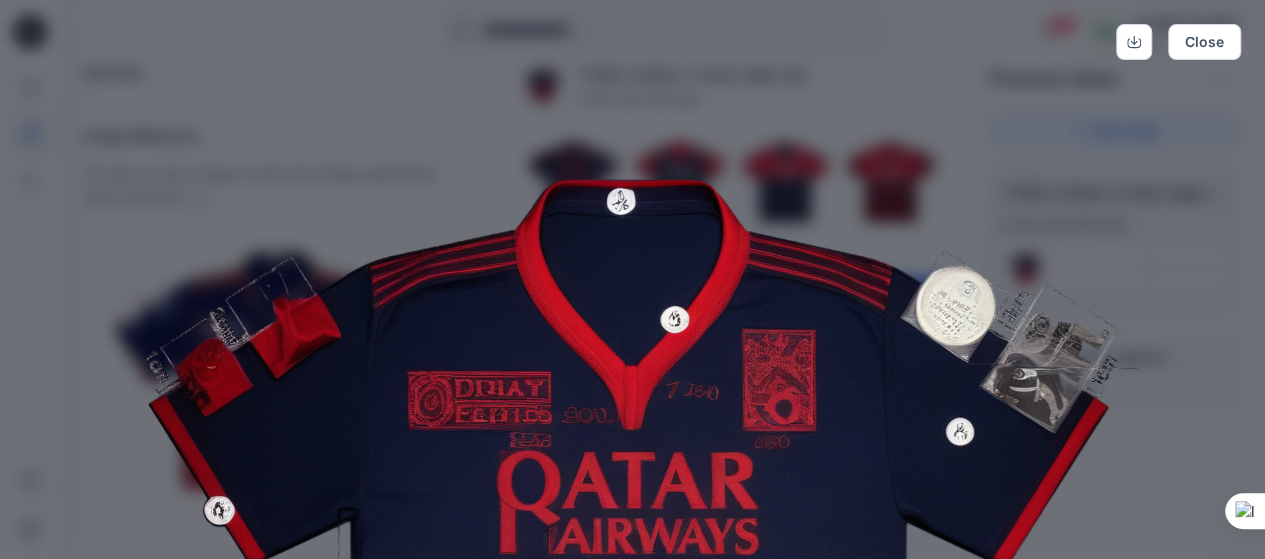 scroll, scrollTop: 0, scrollLeft: 0, axis: both 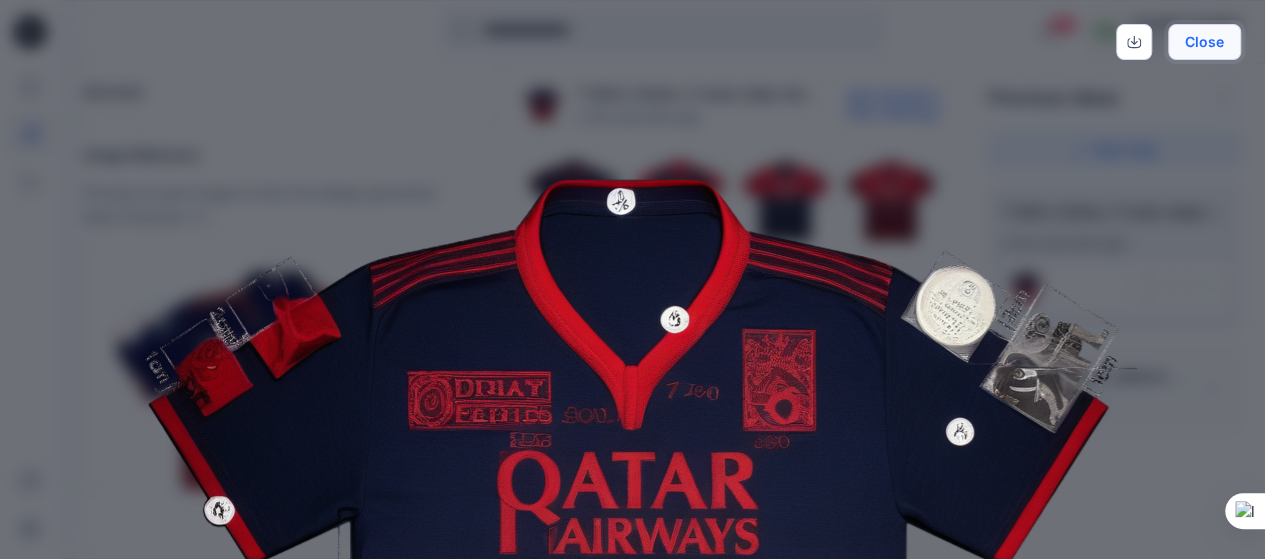 click on "Close" at bounding box center [1204, 42] 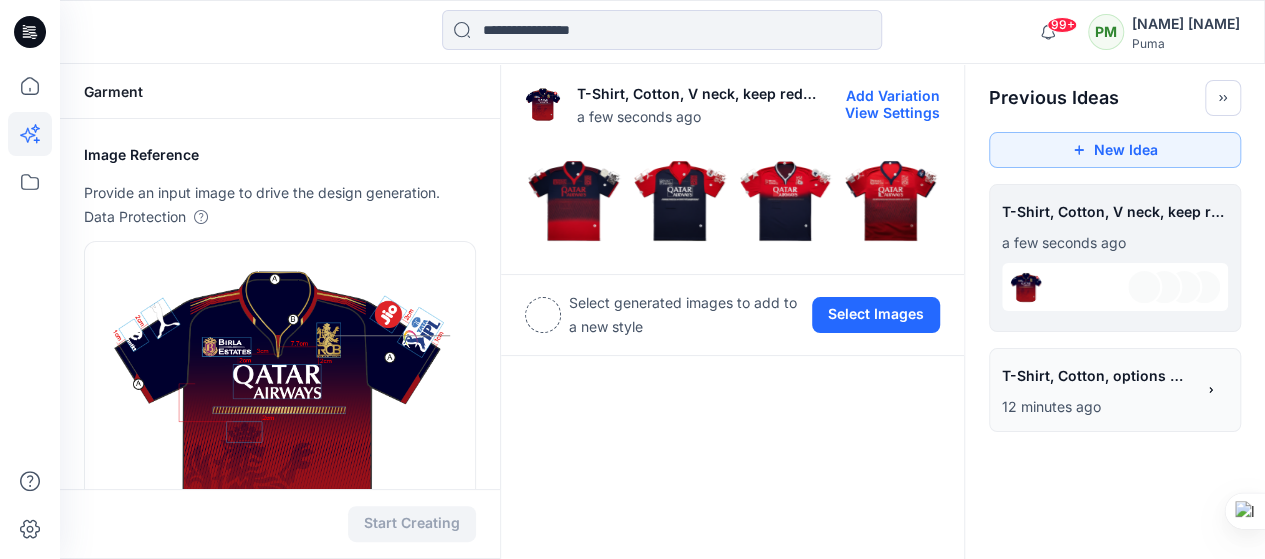 click at bounding box center [680, 201] 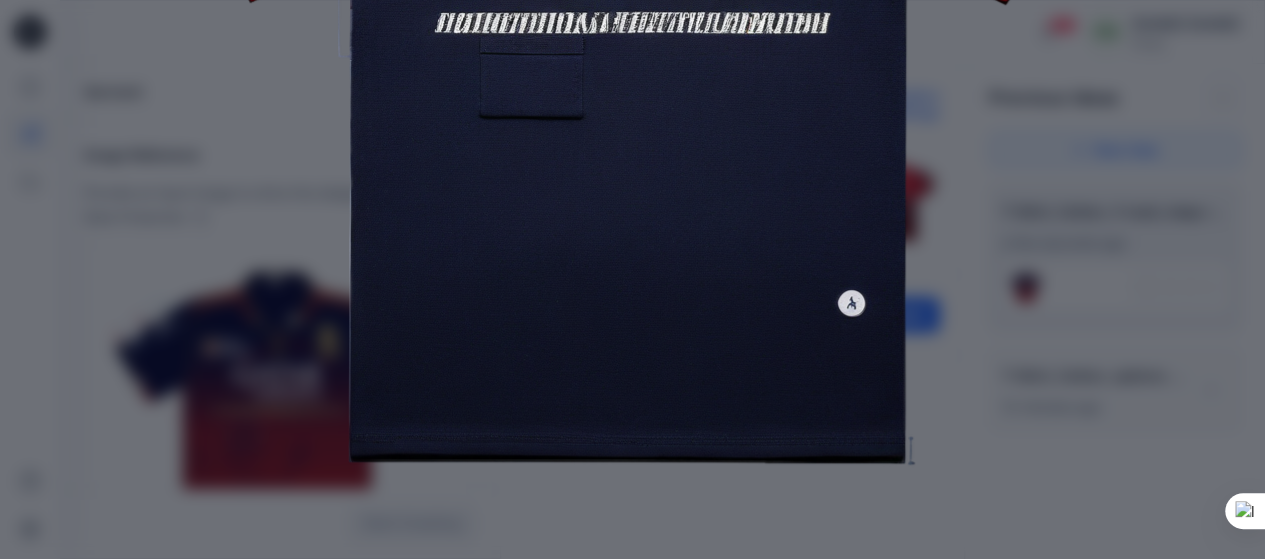 scroll, scrollTop: 0, scrollLeft: 0, axis: both 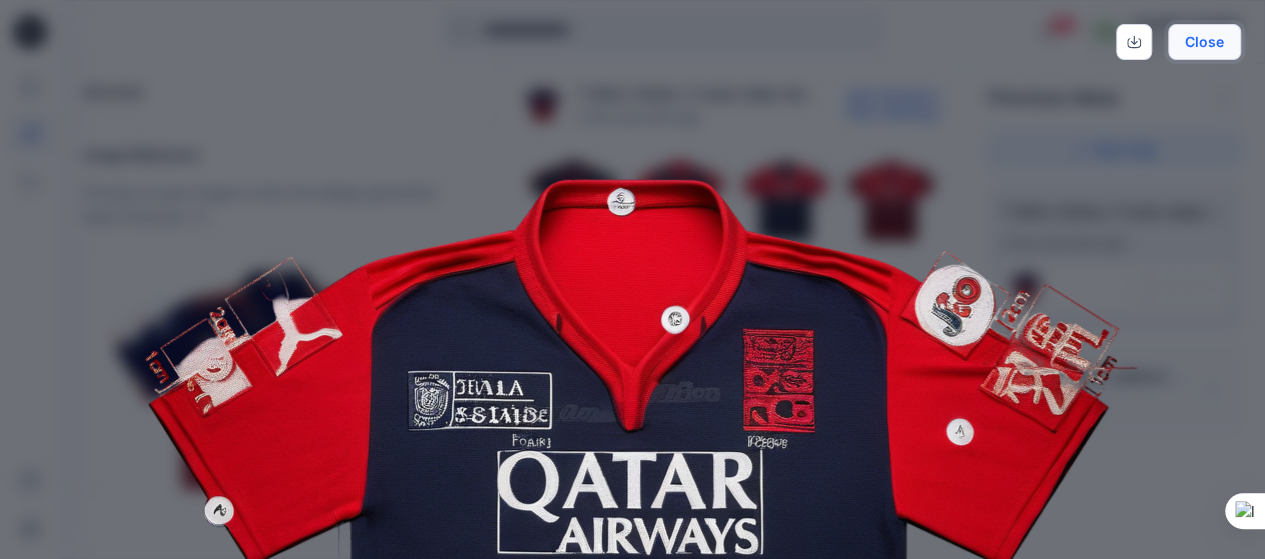 click on "Close" at bounding box center (1204, 42) 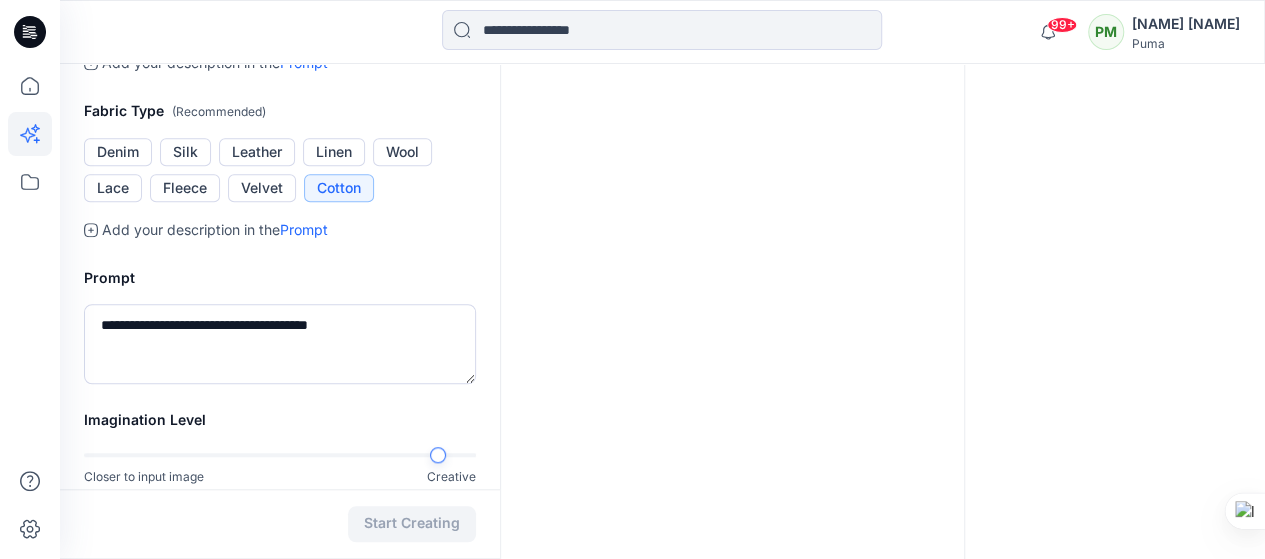 scroll, scrollTop: 700, scrollLeft: 0, axis: vertical 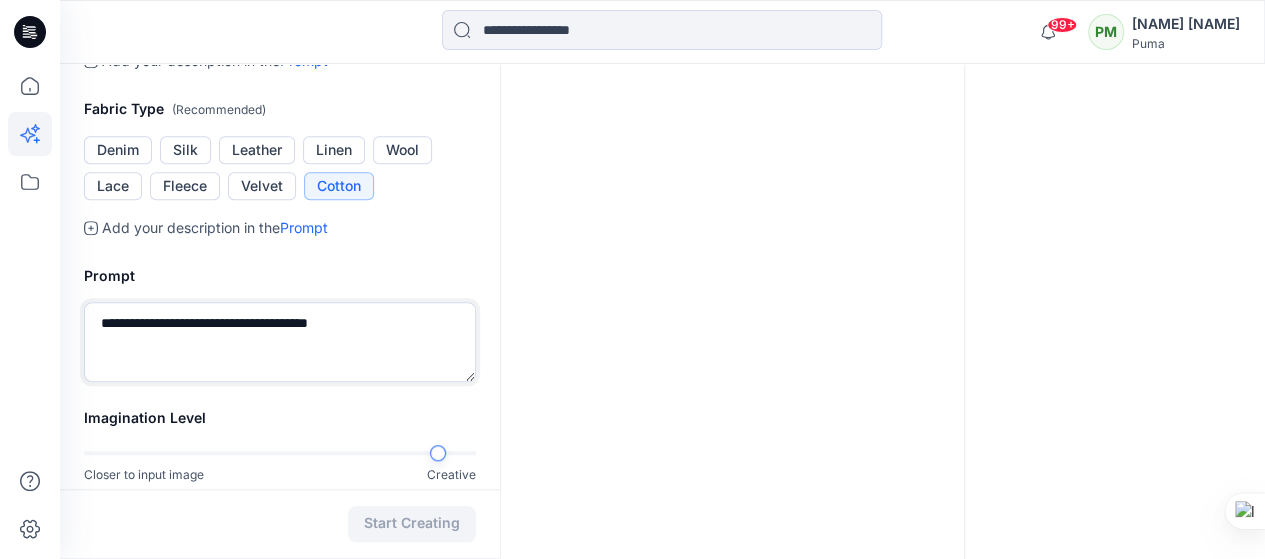 drag, startPoint x: 402, startPoint y: 322, endPoint x: 0, endPoint y: 342, distance: 402.4972 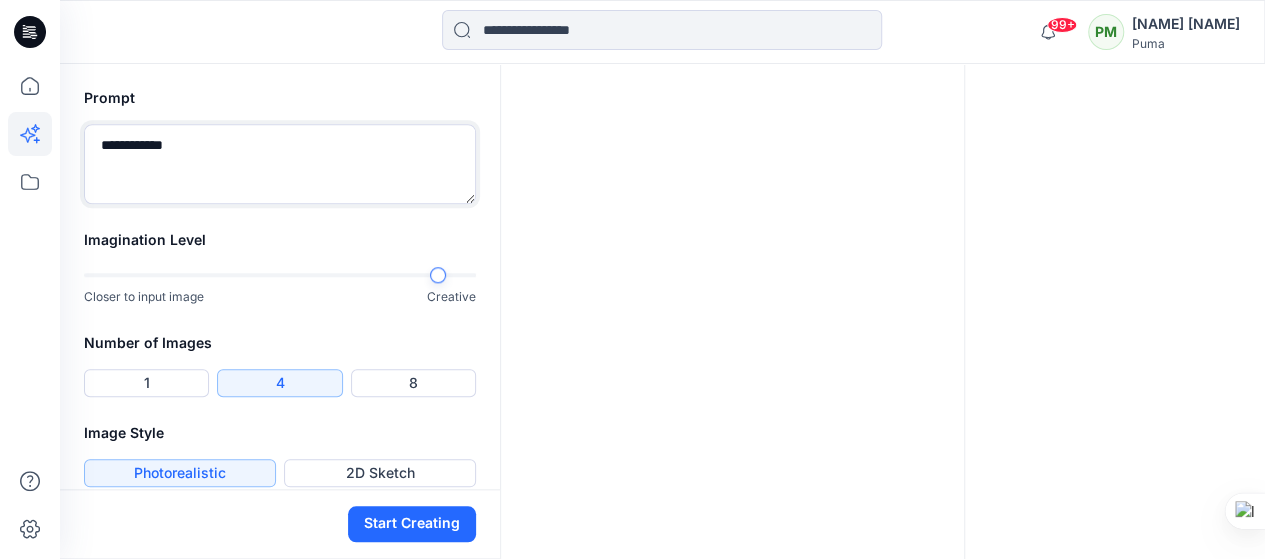 scroll, scrollTop: 897, scrollLeft: 0, axis: vertical 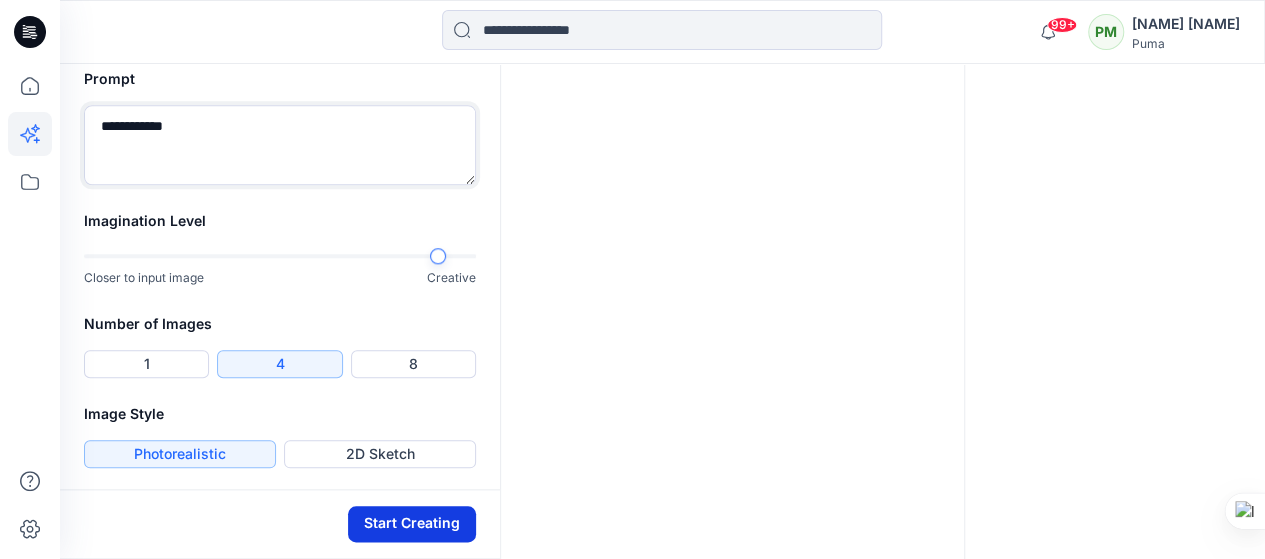 type on "**********" 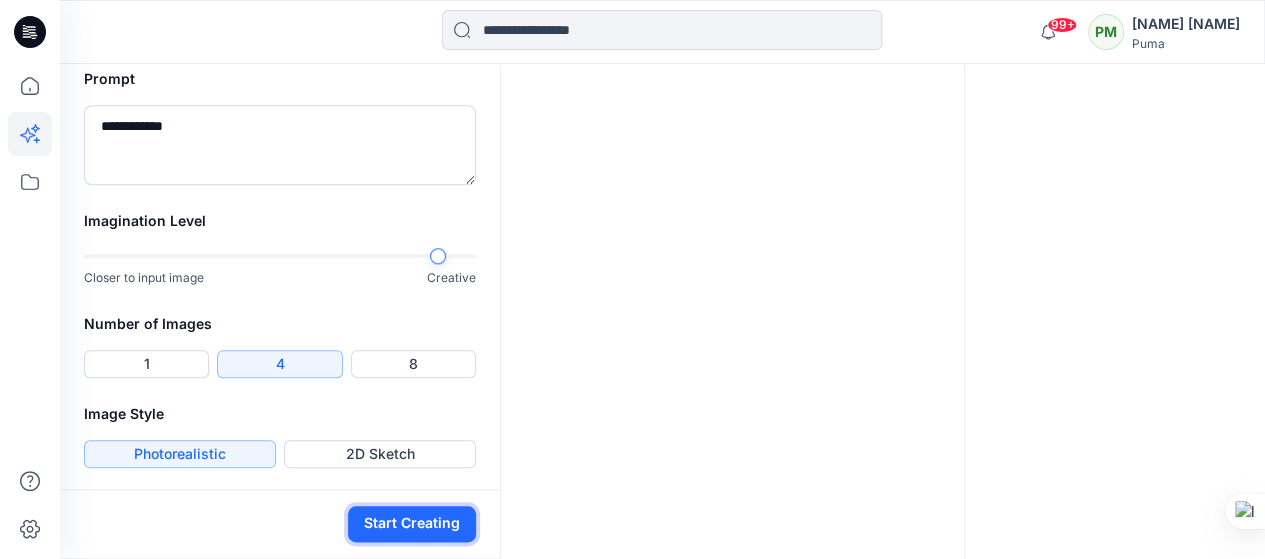 click on "Start Creating" at bounding box center (412, 524) 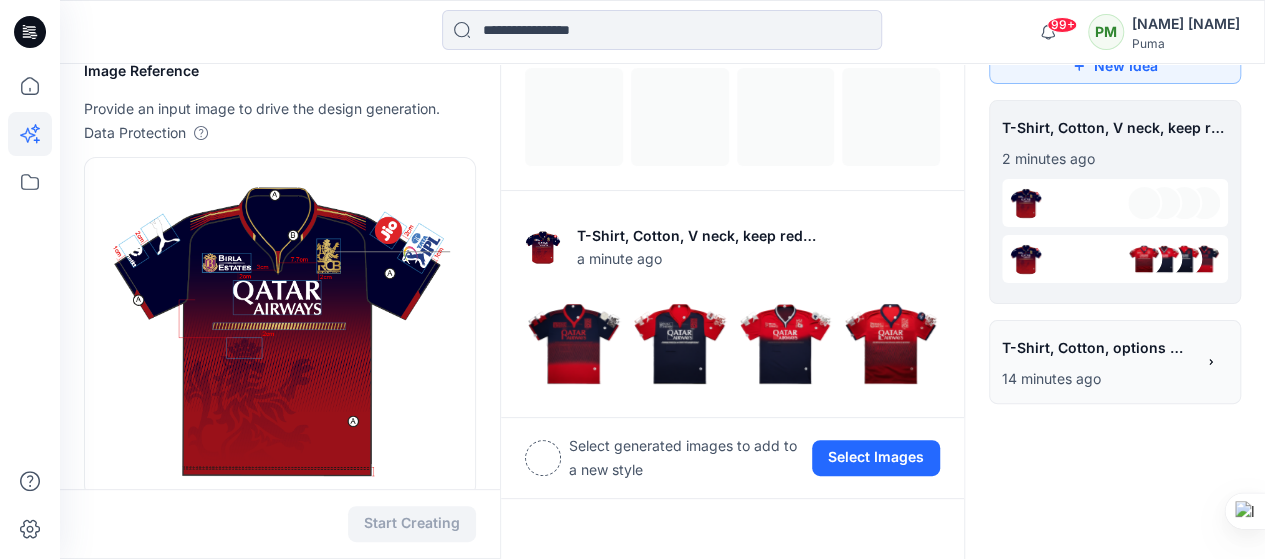 scroll, scrollTop: 8, scrollLeft: 0, axis: vertical 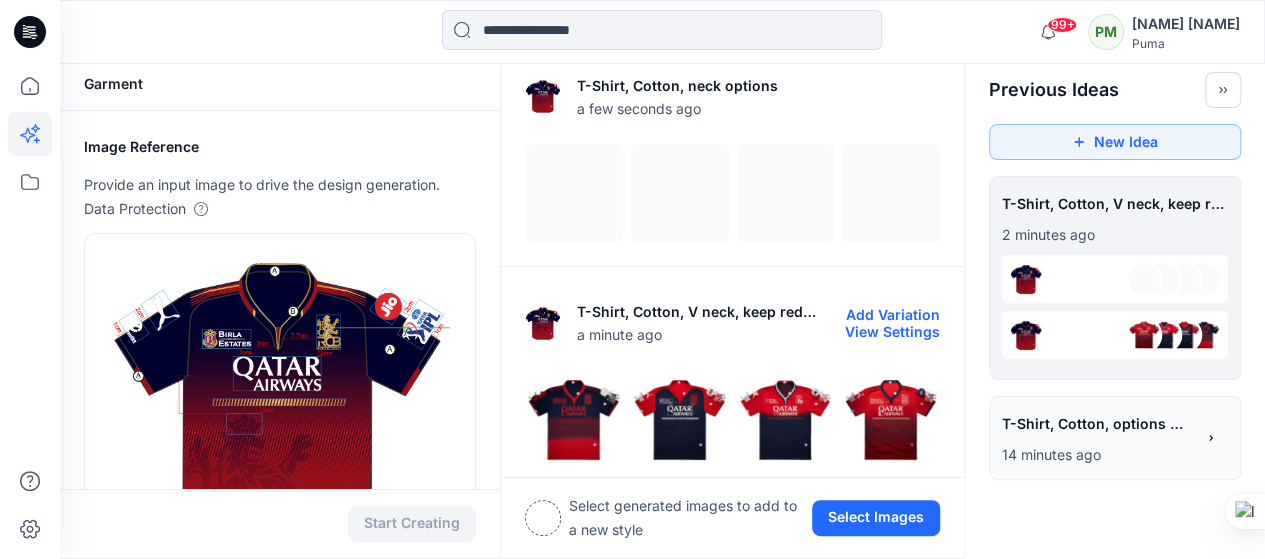 click at bounding box center (786, 420) 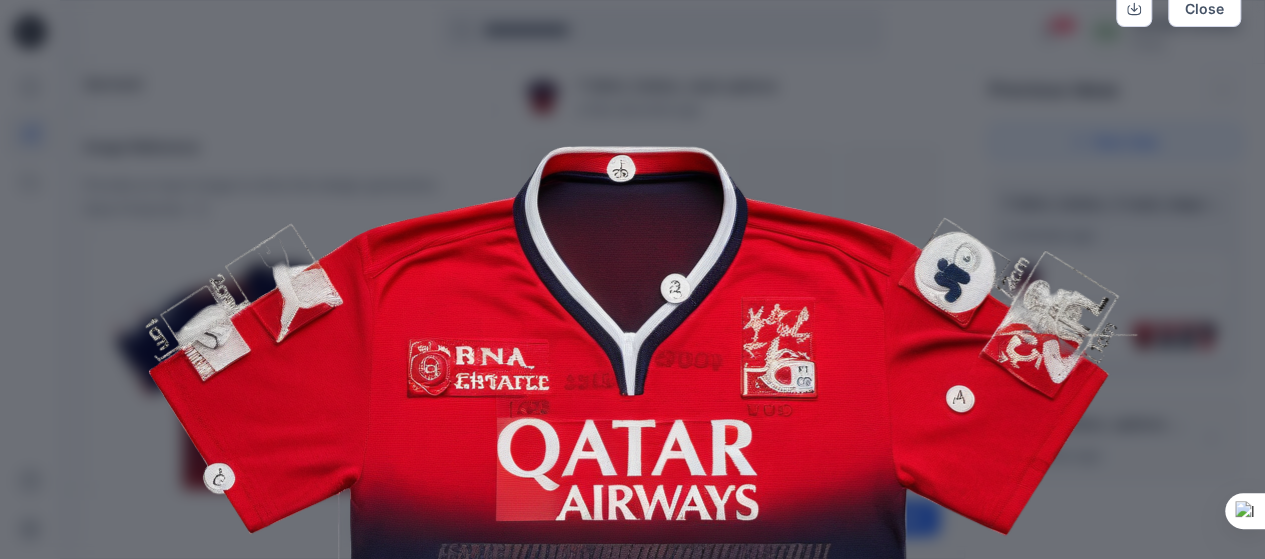 scroll, scrollTop: 0, scrollLeft: 0, axis: both 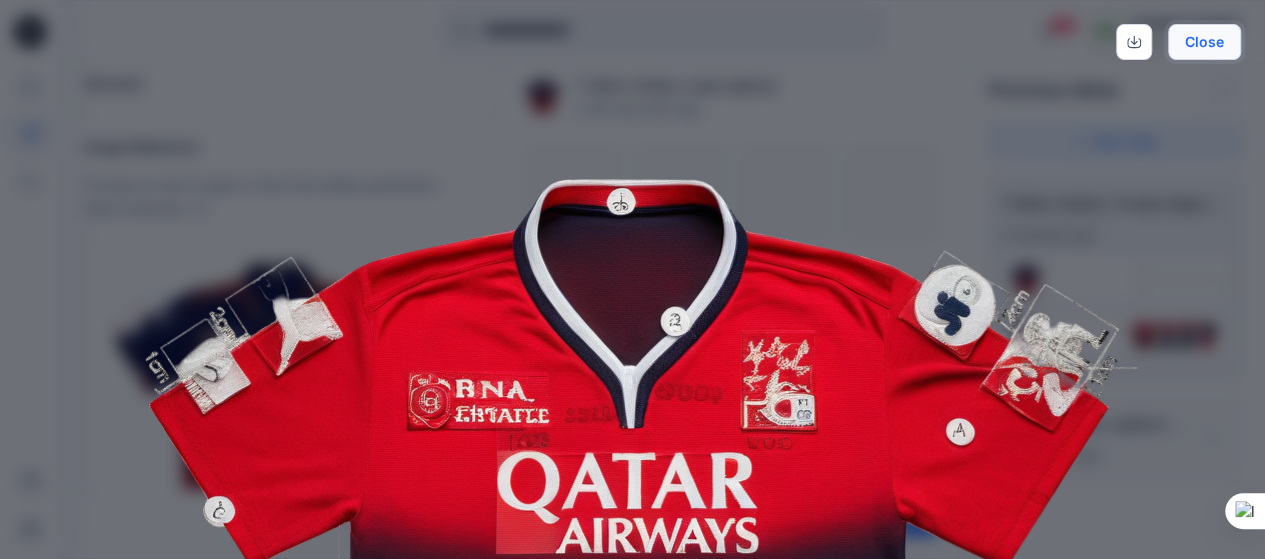 click on "Close" at bounding box center (1204, 42) 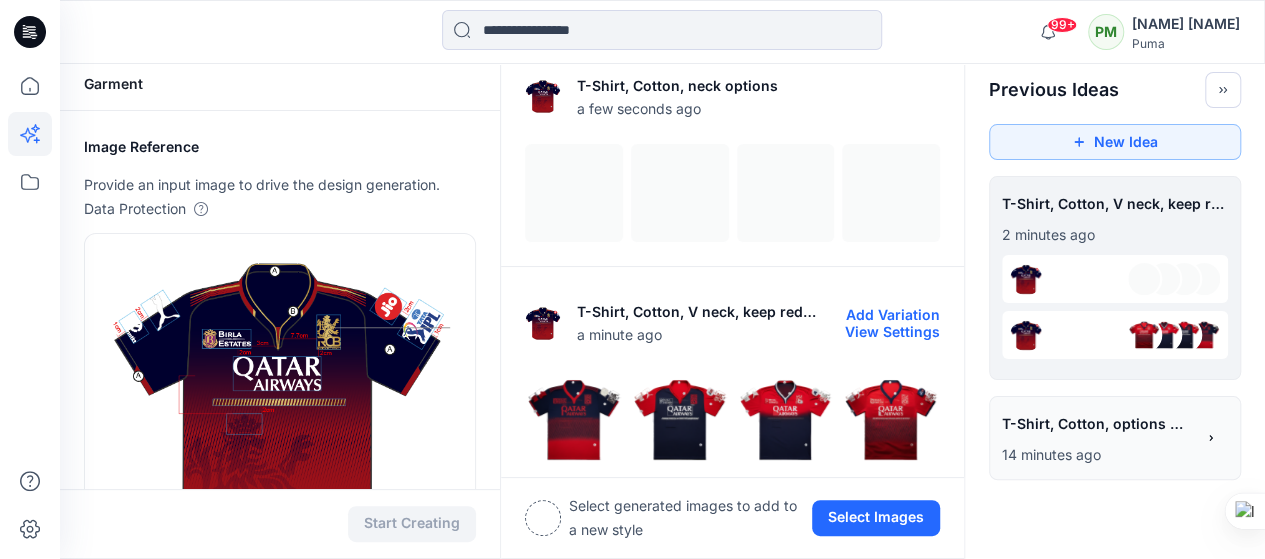 click at bounding box center [891, 420] 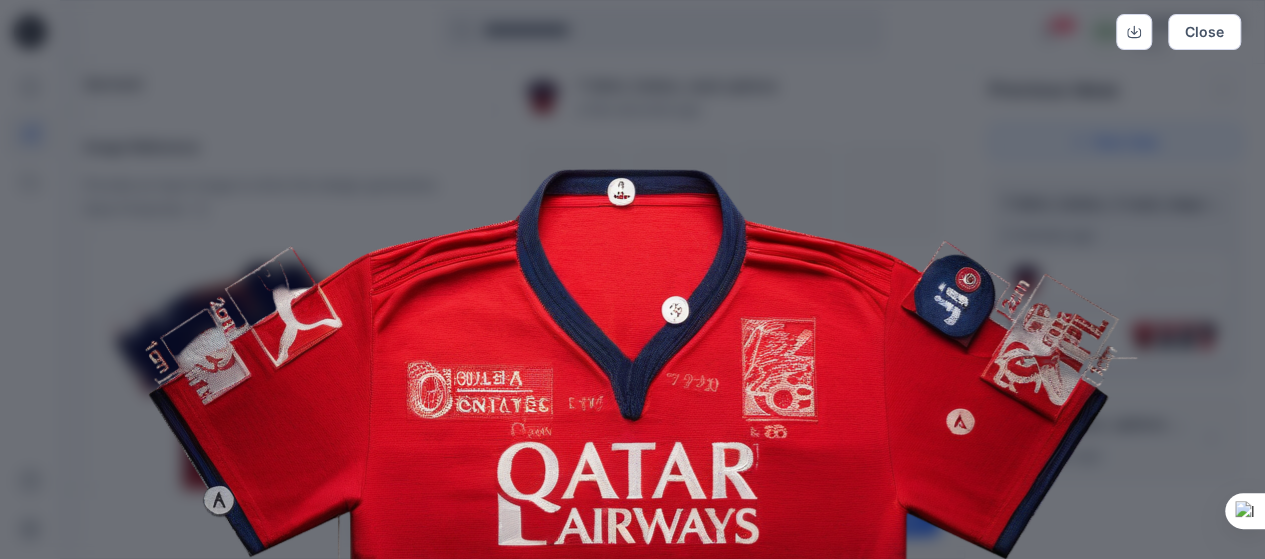 scroll, scrollTop: 0, scrollLeft: 0, axis: both 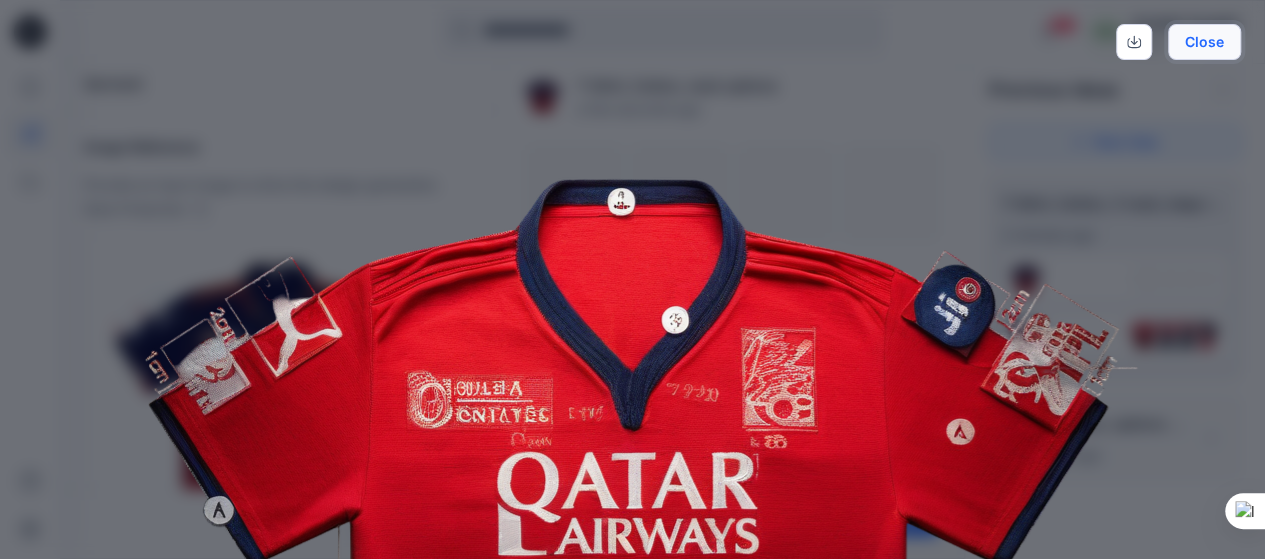 click on "Close" at bounding box center [1204, 42] 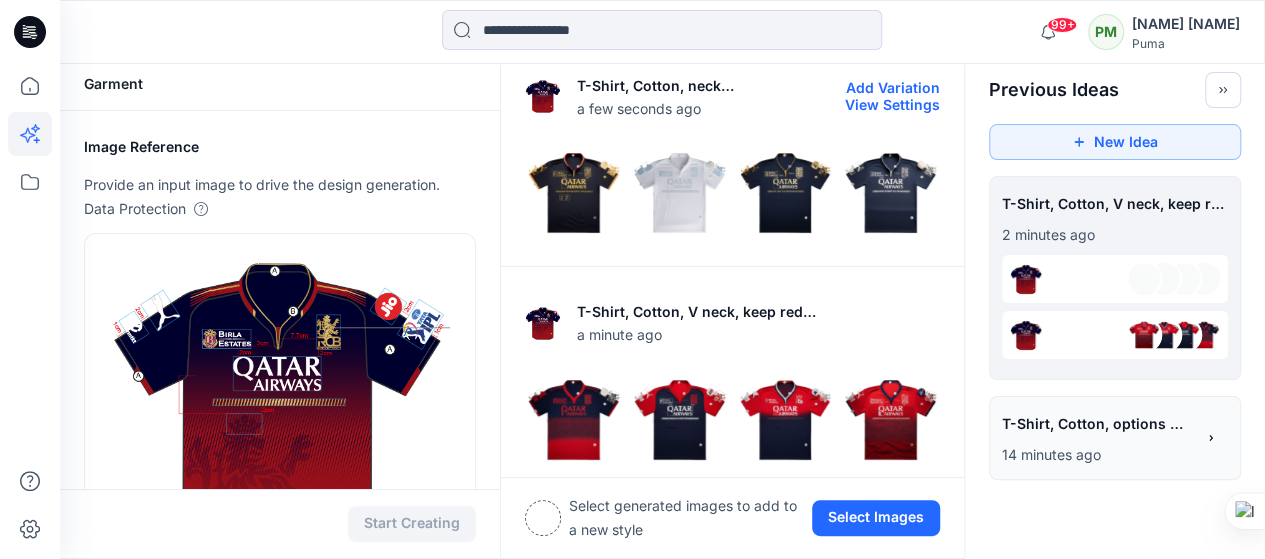 click at bounding box center (574, 193) 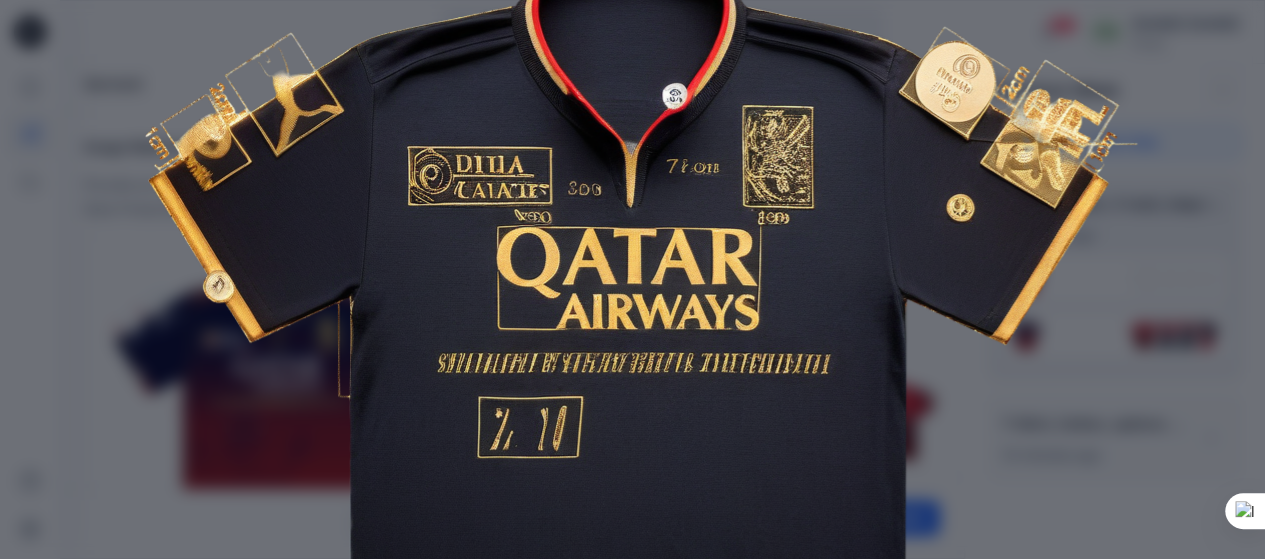 scroll, scrollTop: 0, scrollLeft: 0, axis: both 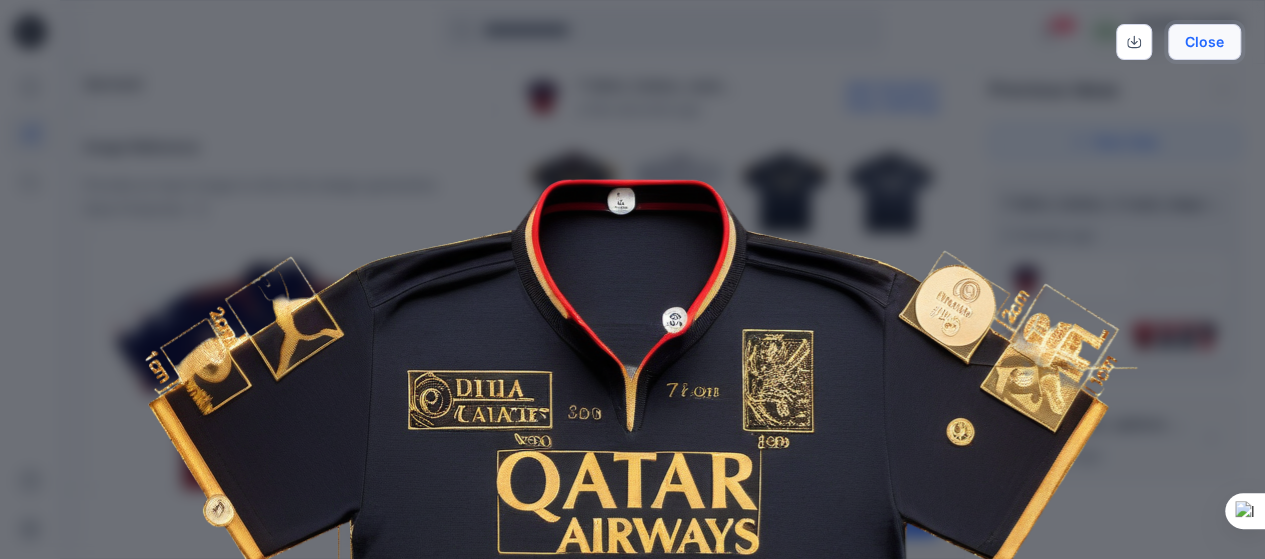 click on "Close" at bounding box center (1204, 42) 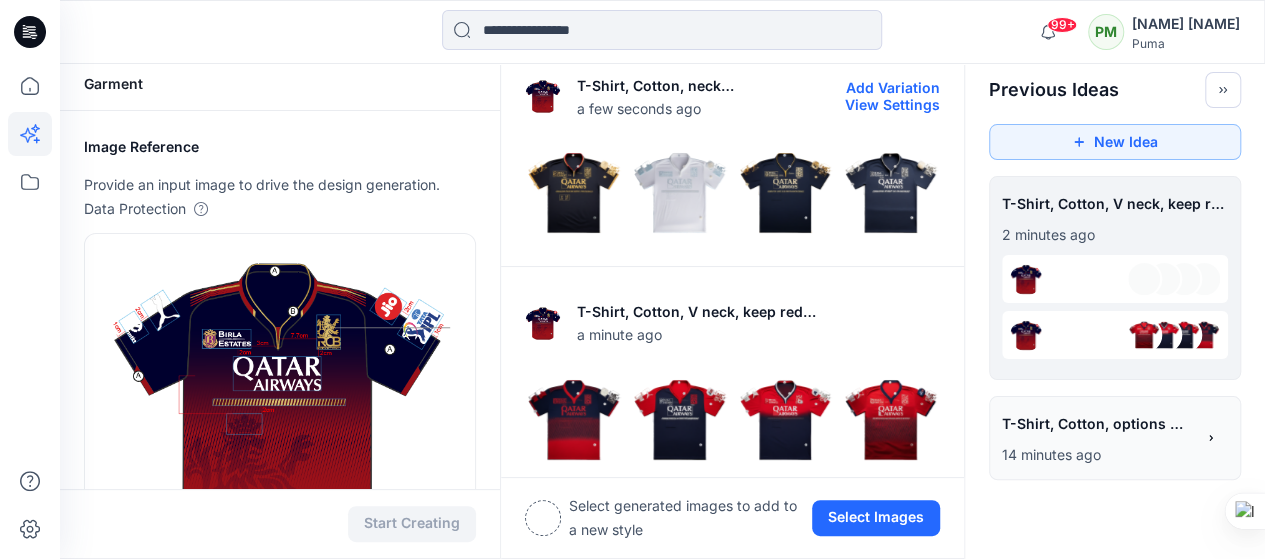 click at bounding box center [680, 193] 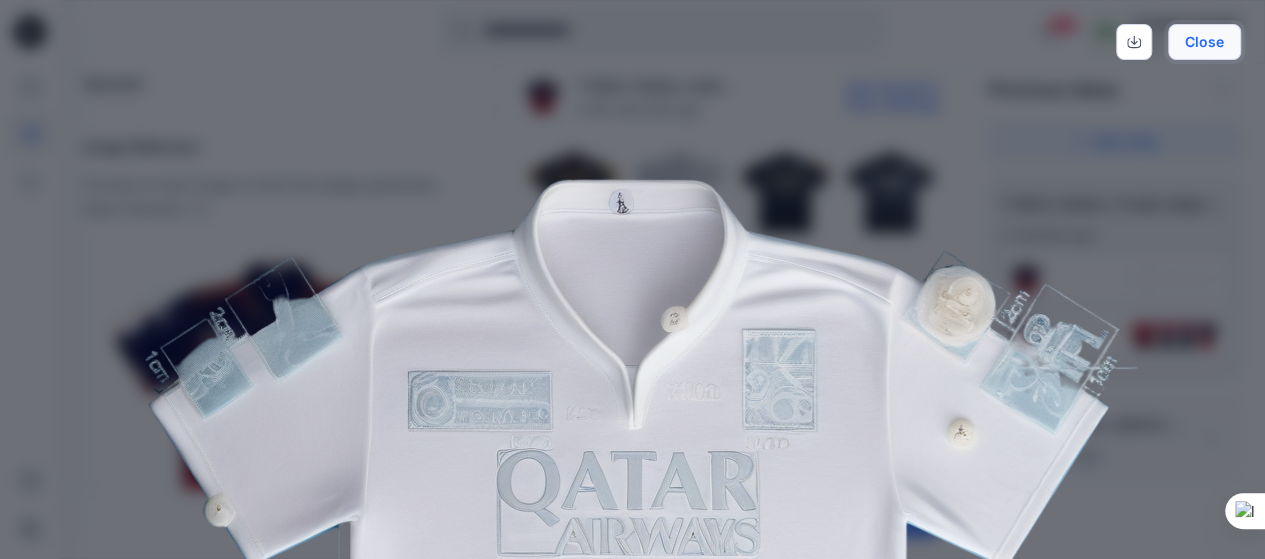 click on "Close" at bounding box center (1204, 42) 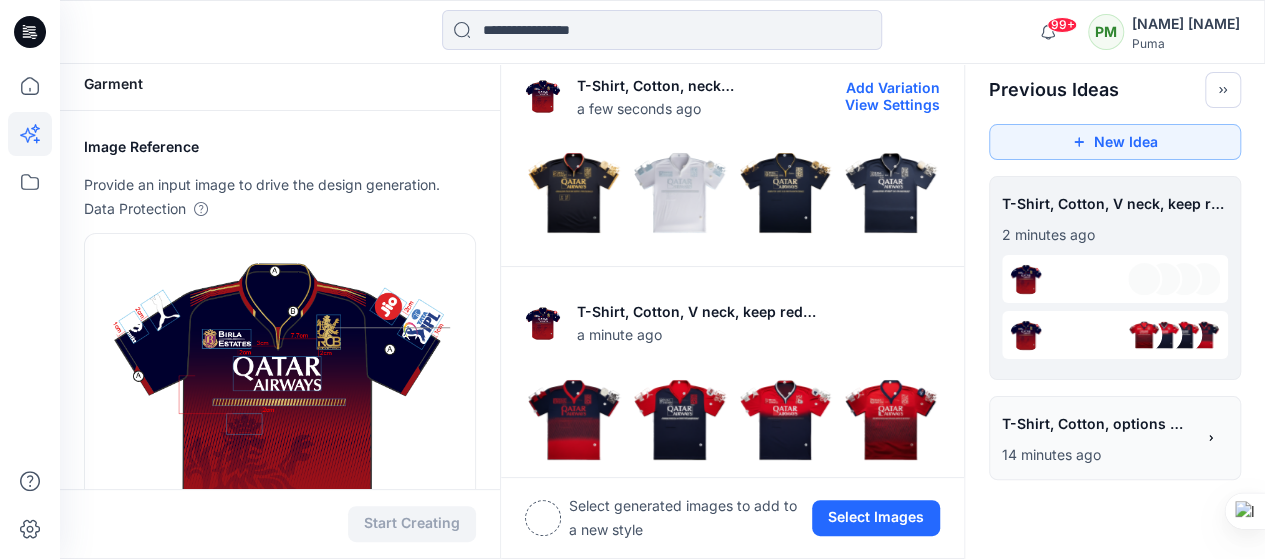 click at bounding box center (786, 193) 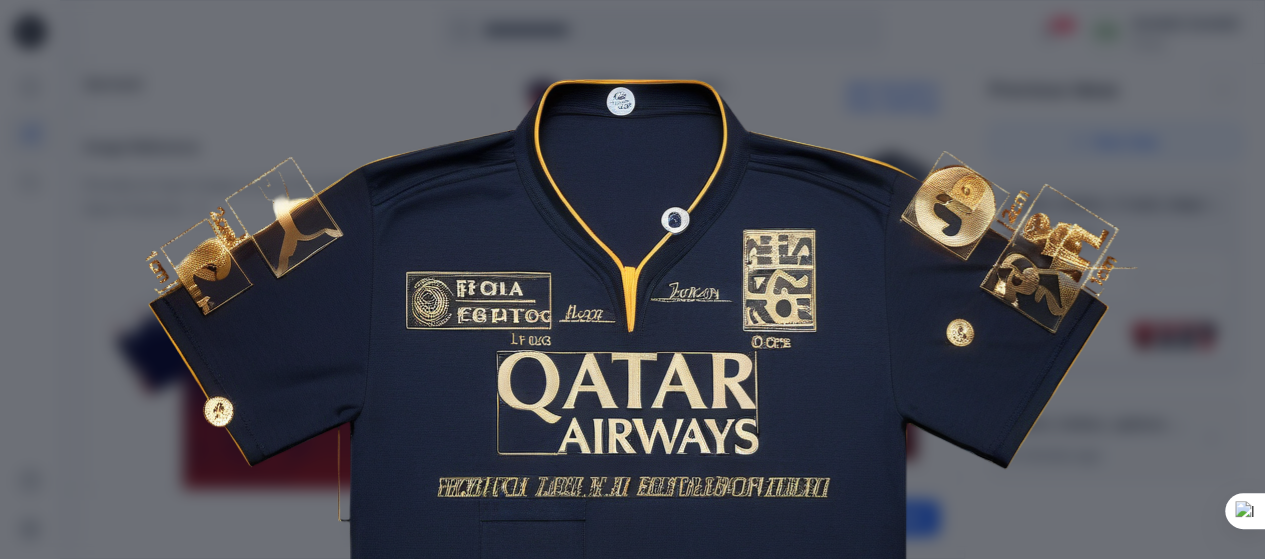 scroll, scrollTop: 0, scrollLeft: 0, axis: both 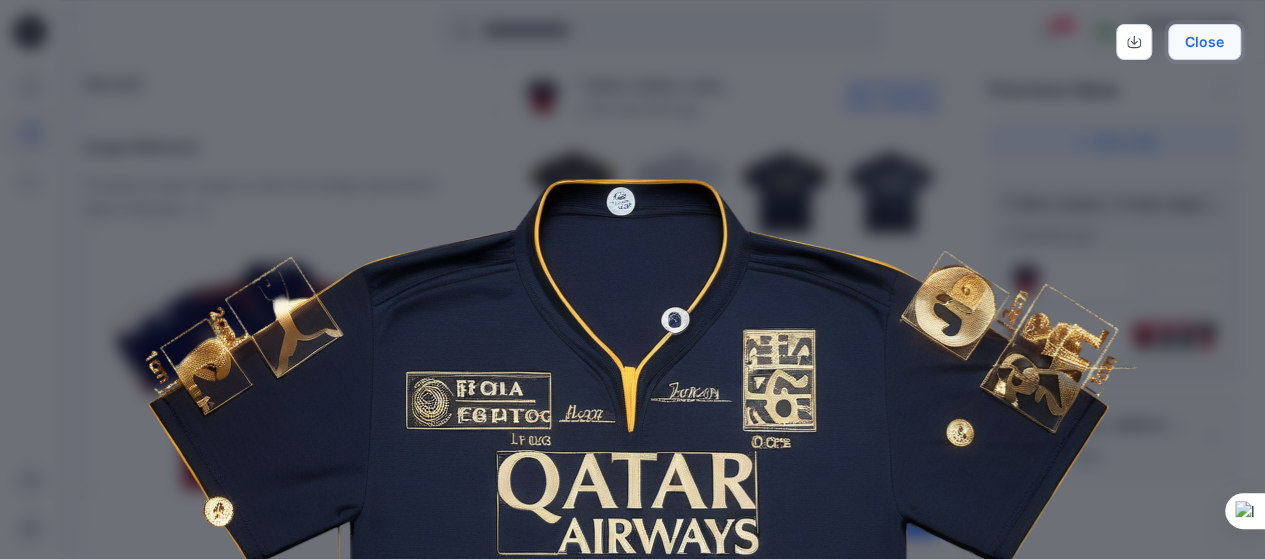 click on "Close" at bounding box center (1204, 42) 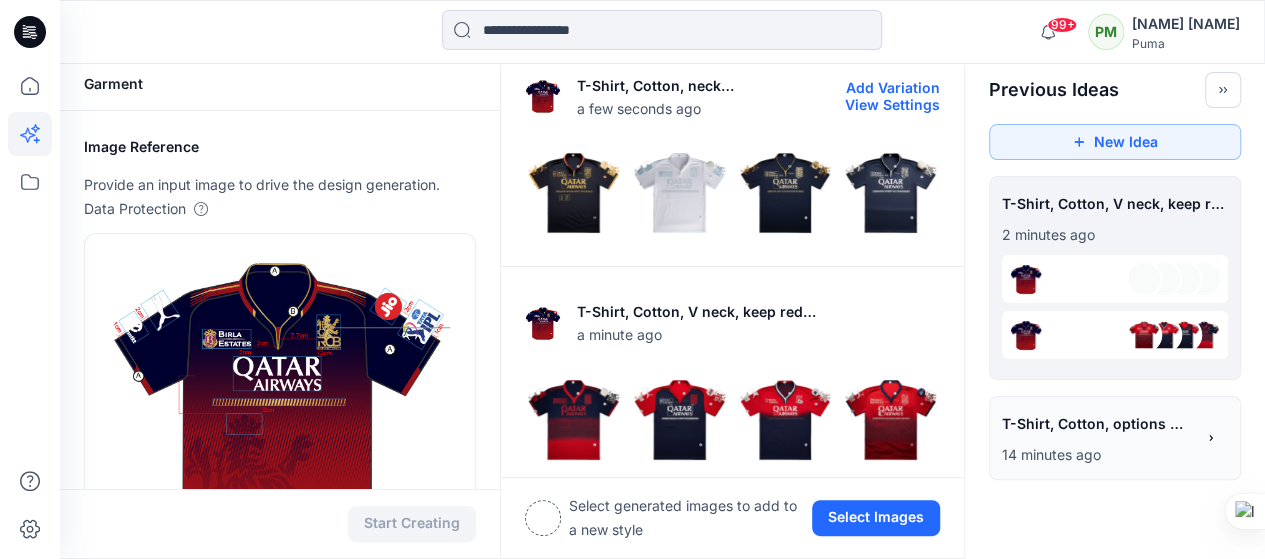 click at bounding box center [891, 193] 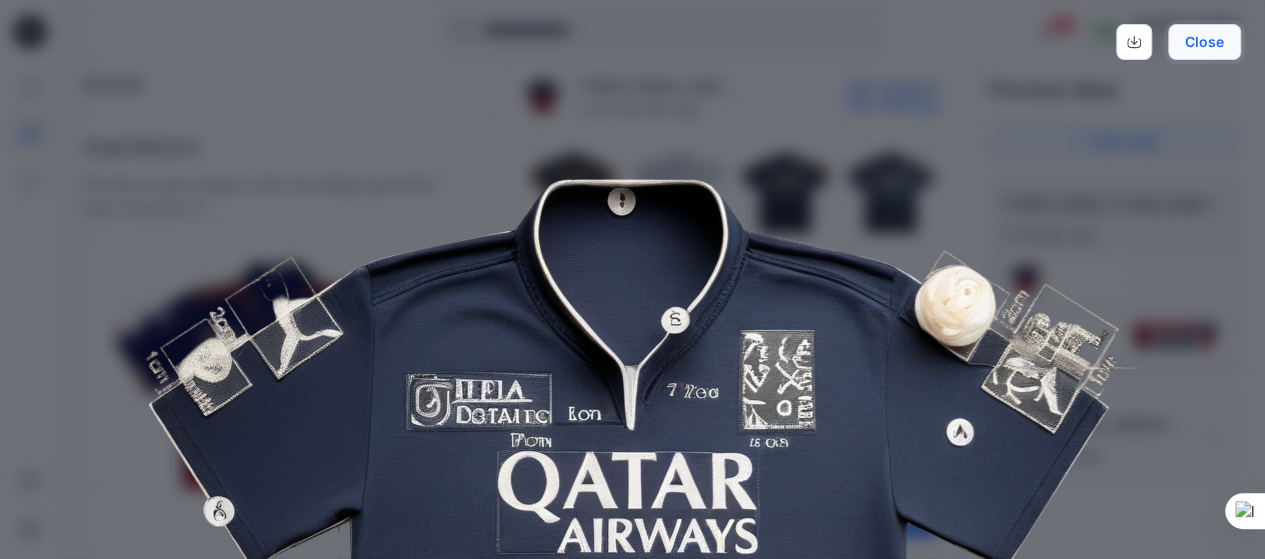 click on "Close" at bounding box center (1204, 42) 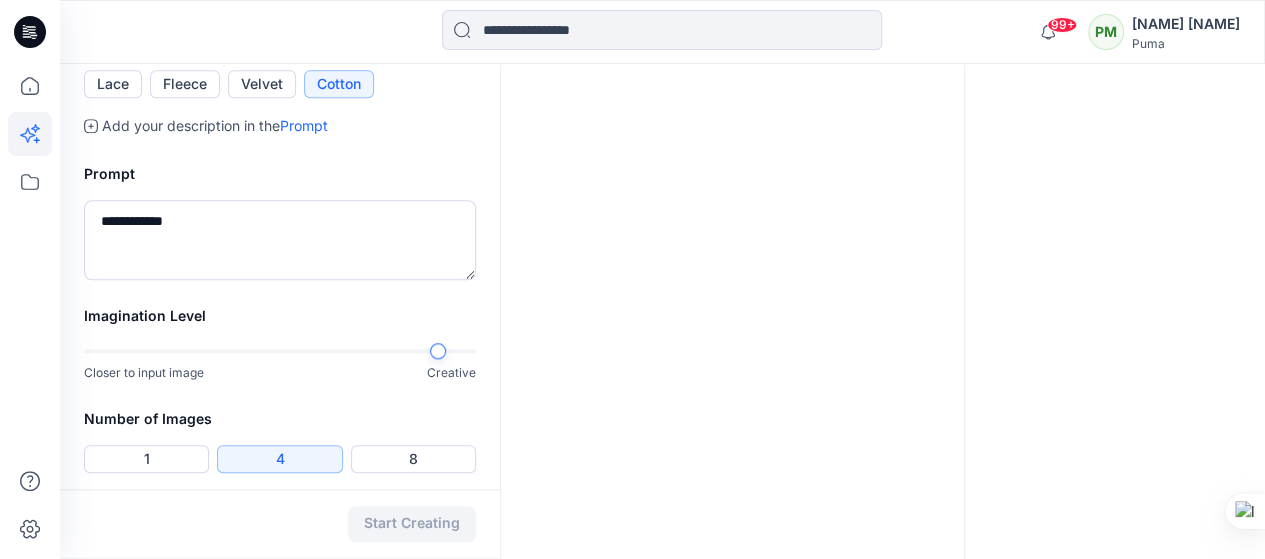 scroll, scrollTop: 808, scrollLeft: 0, axis: vertical 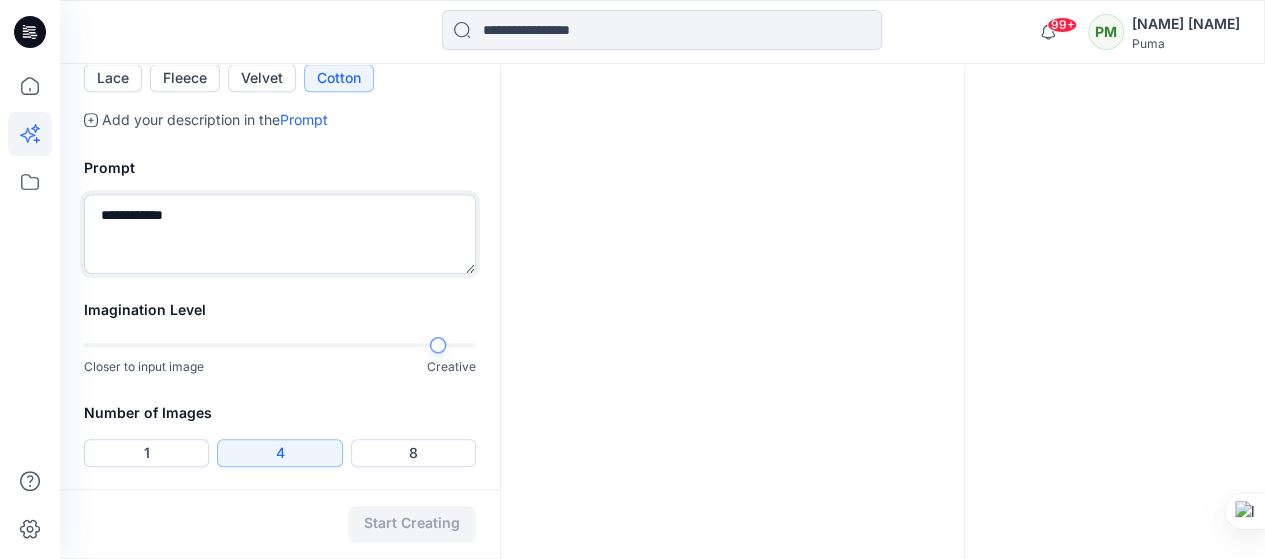 drag, startPoint x: 260, startPoint y: 211, endPoint x: 258, endPoint y: 227, distance: 16.124516 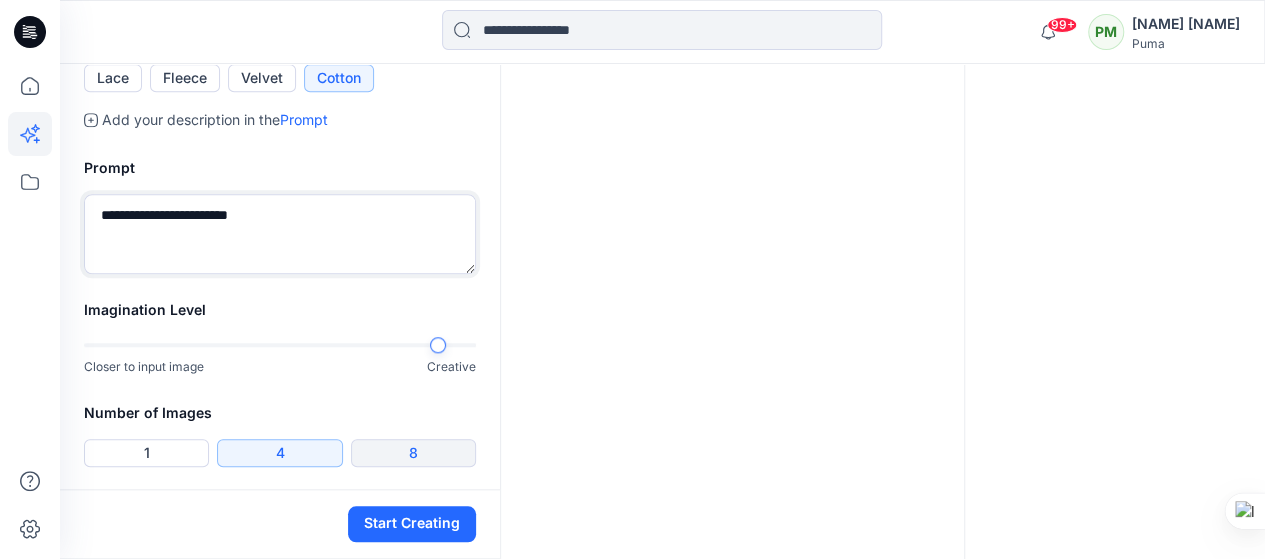 type on "**********" 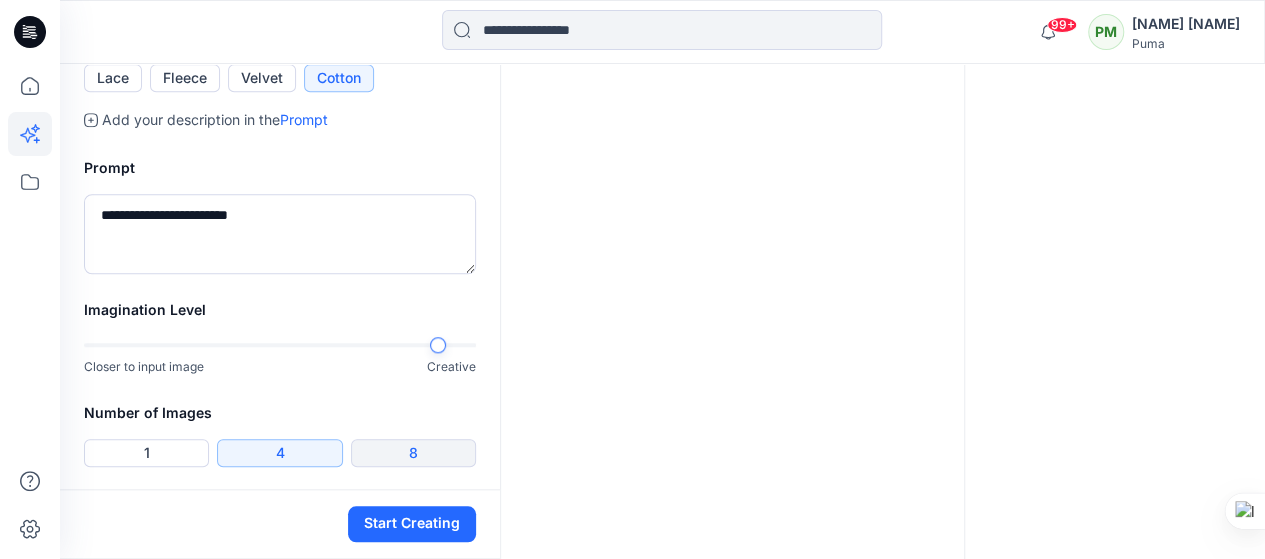 click on "8" at bounding box center [413, 453] 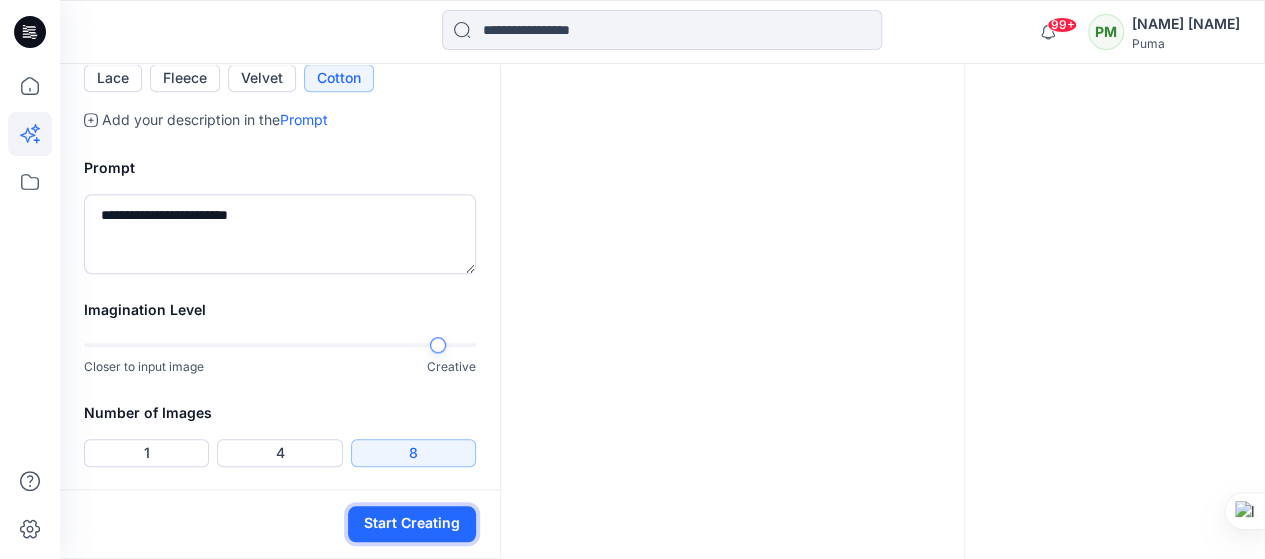 click on "Start Creating" at bounding box center (412, 524) 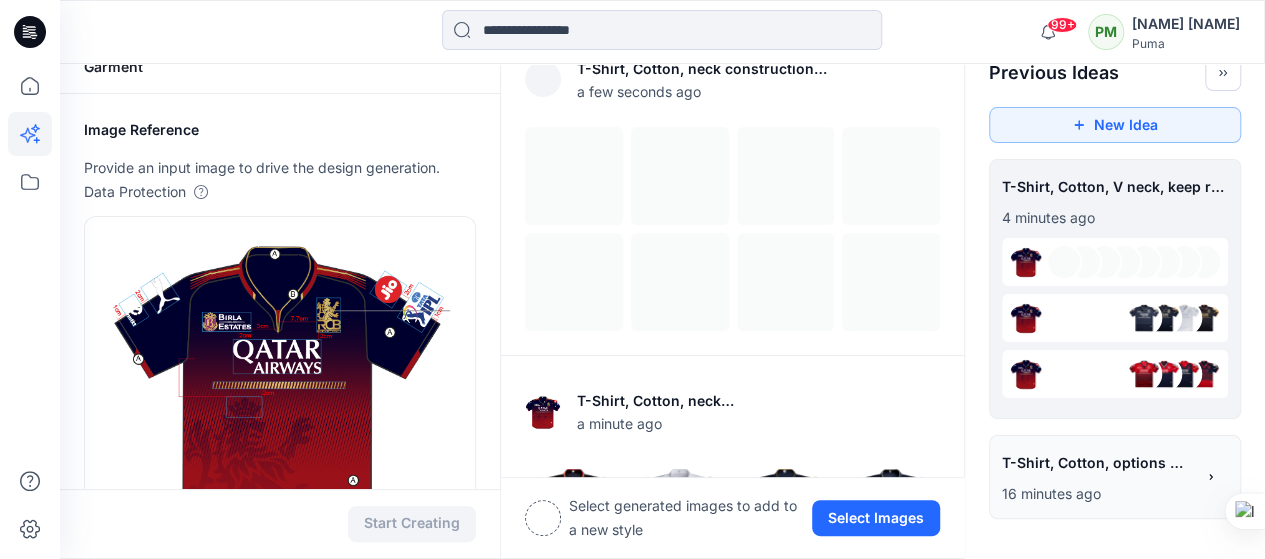 scroll, scrollTop: 8, scrollLeft: 0, axis: vertical 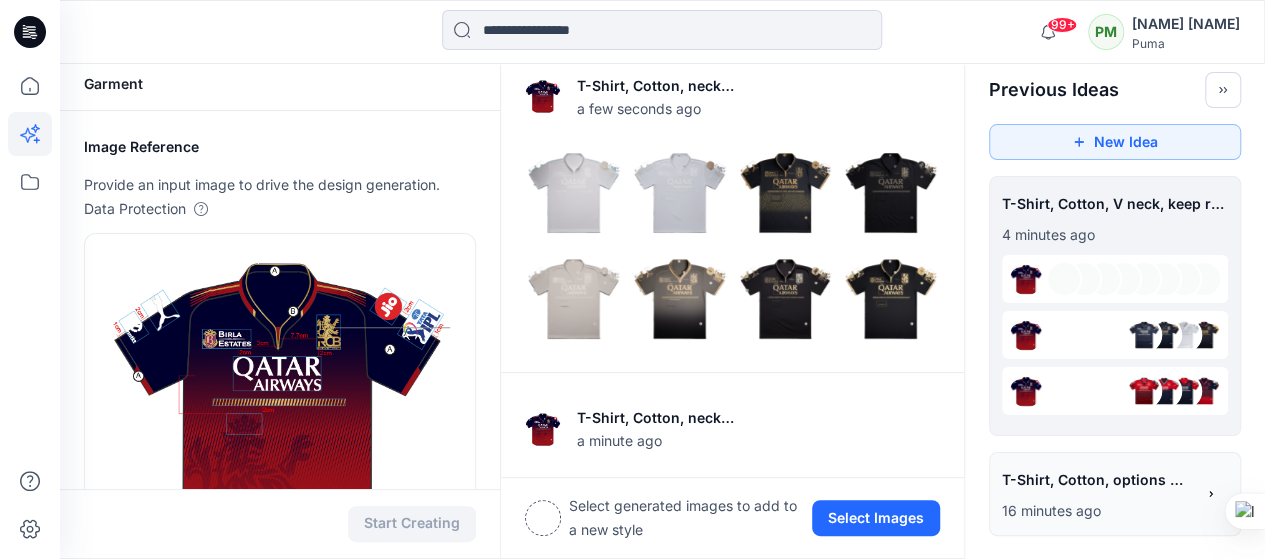 click at bounding box center (574, 193) 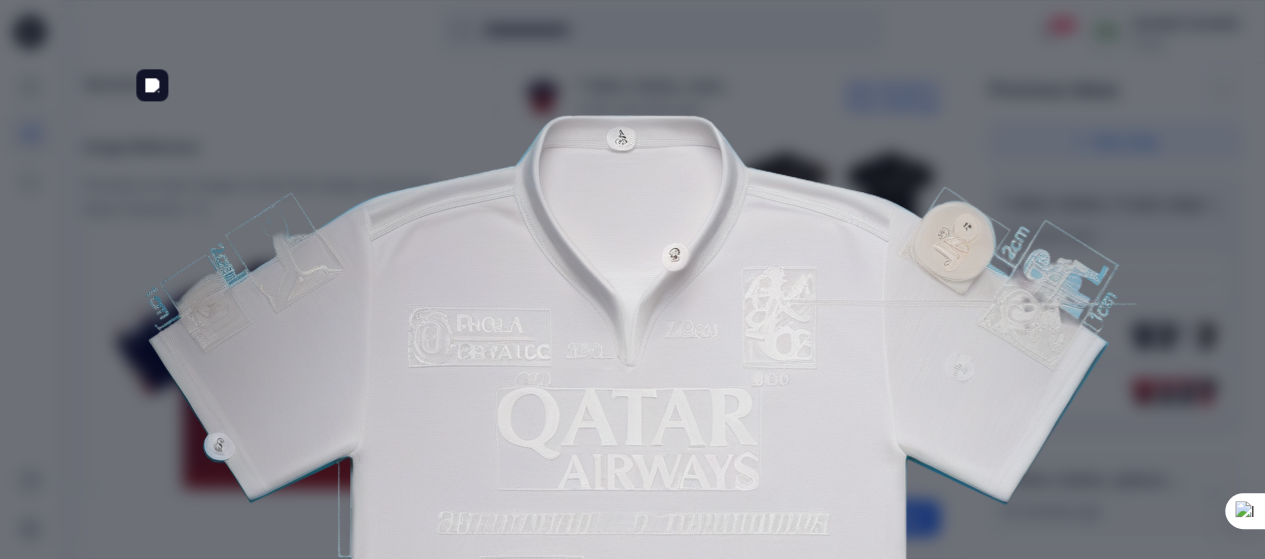 scroll, scrollTop: 0, scrollLeft: 0, axis: both 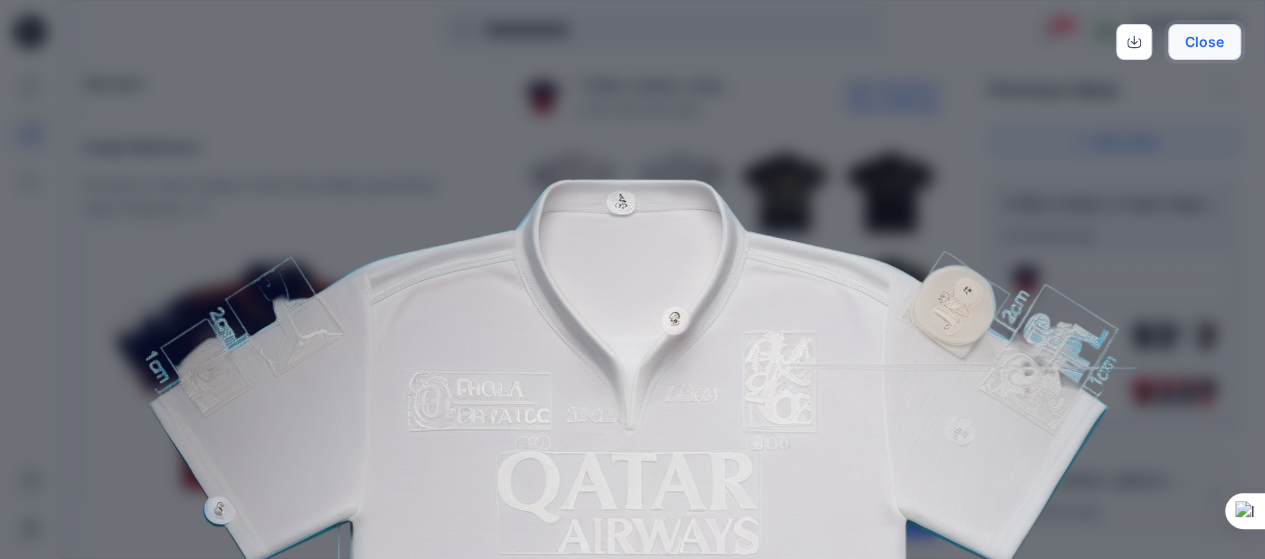 click on "Close" at bounding box center (1204, 42) 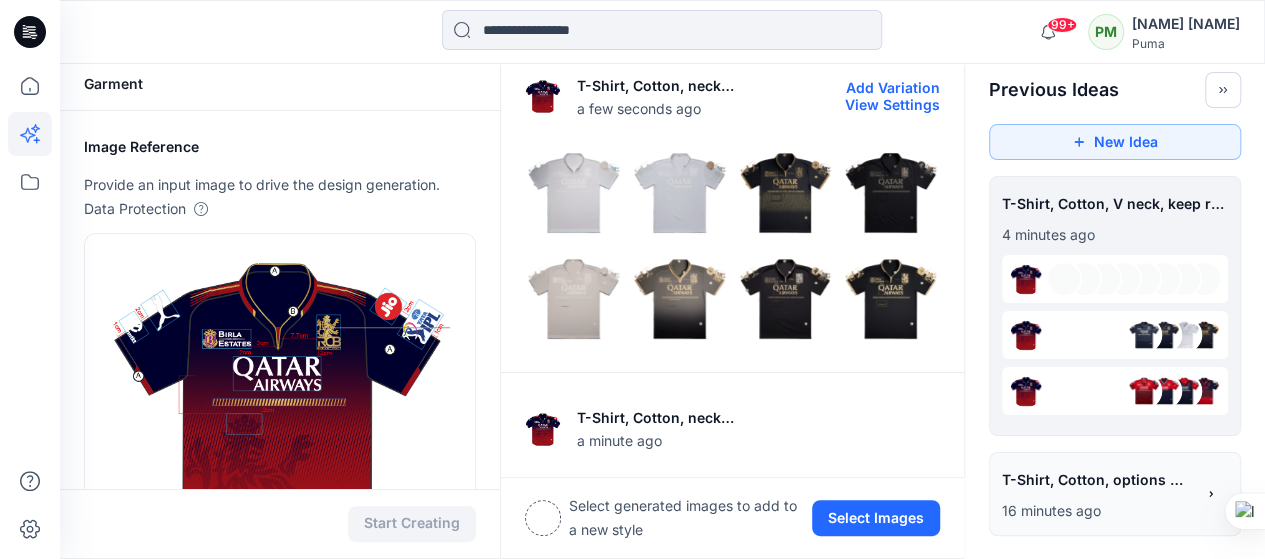 click at bounding box center (680, 193) 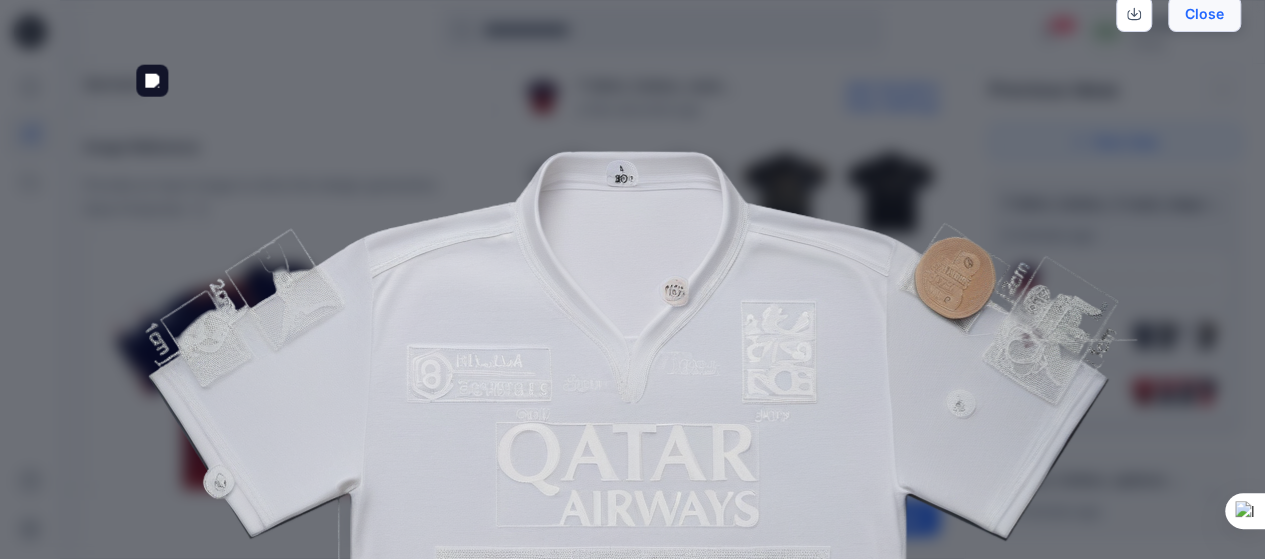 scroll, scrollTop: 0, scrollLeft: 0, axis: both 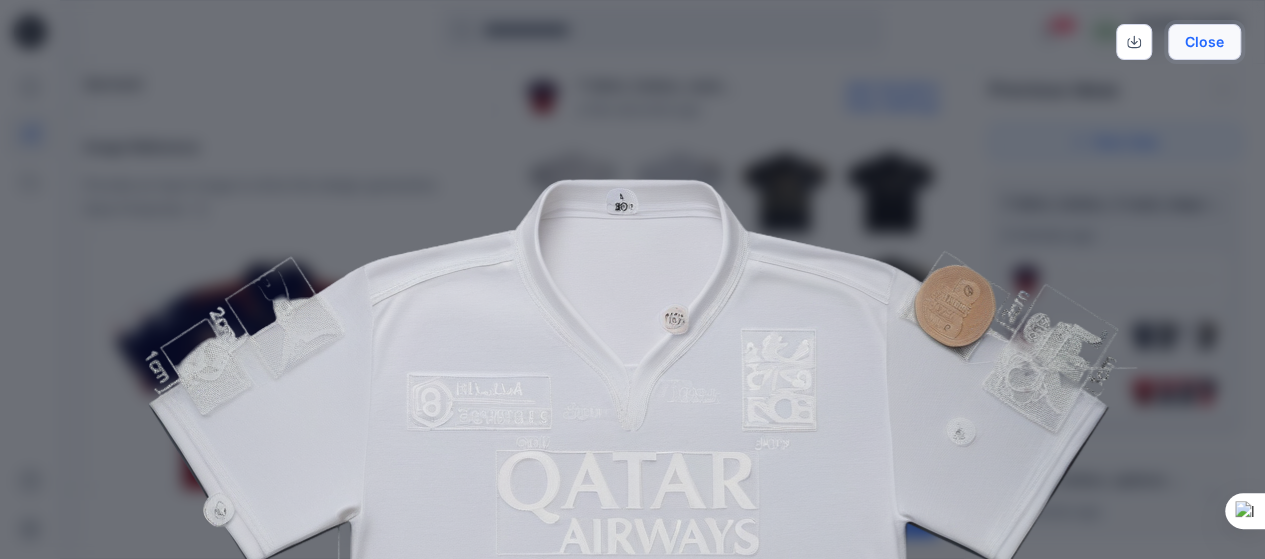 click on "Close" at bounding box center [1204, 42] 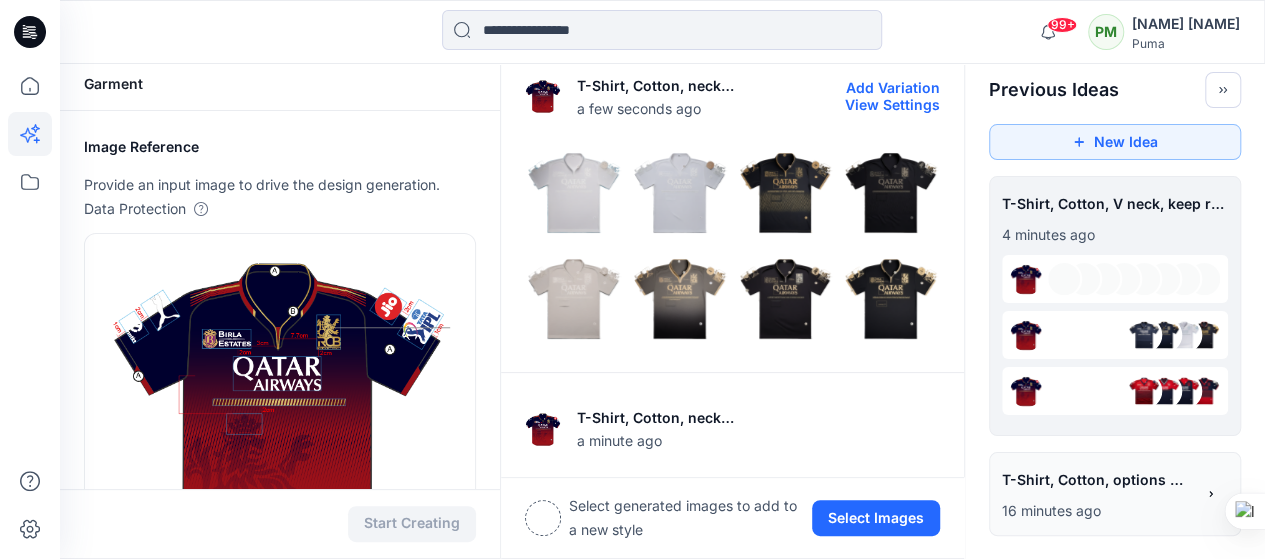 click at bounding box center [786, 193] 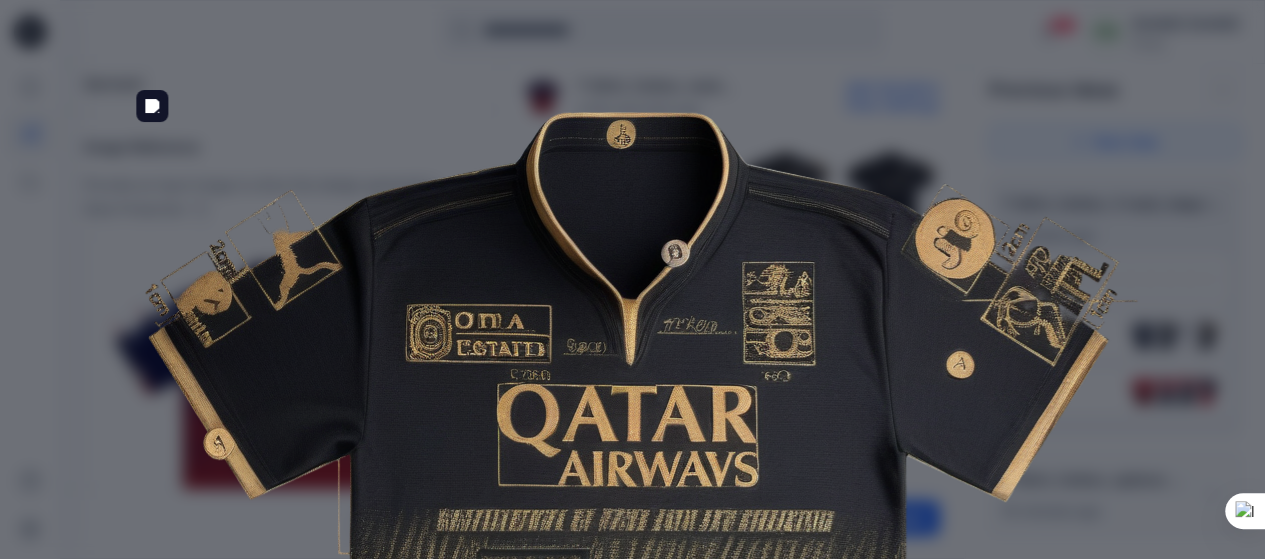 scroll, scrollTop: 0, scrollLeft: 0, axis: both 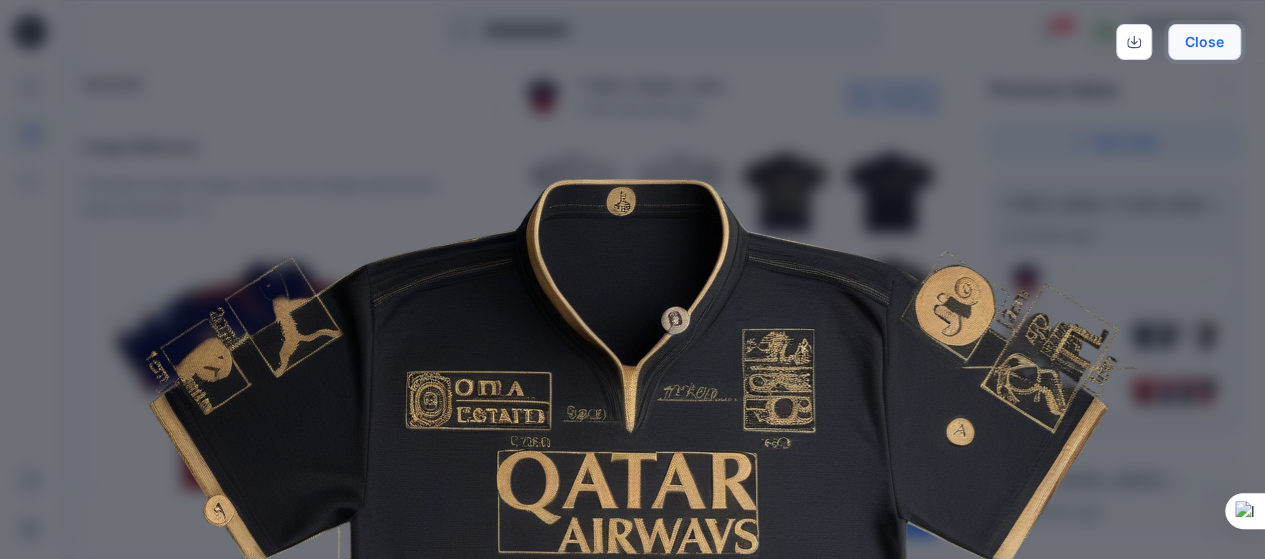 click on "Close" at bounding box center [1204, 42] 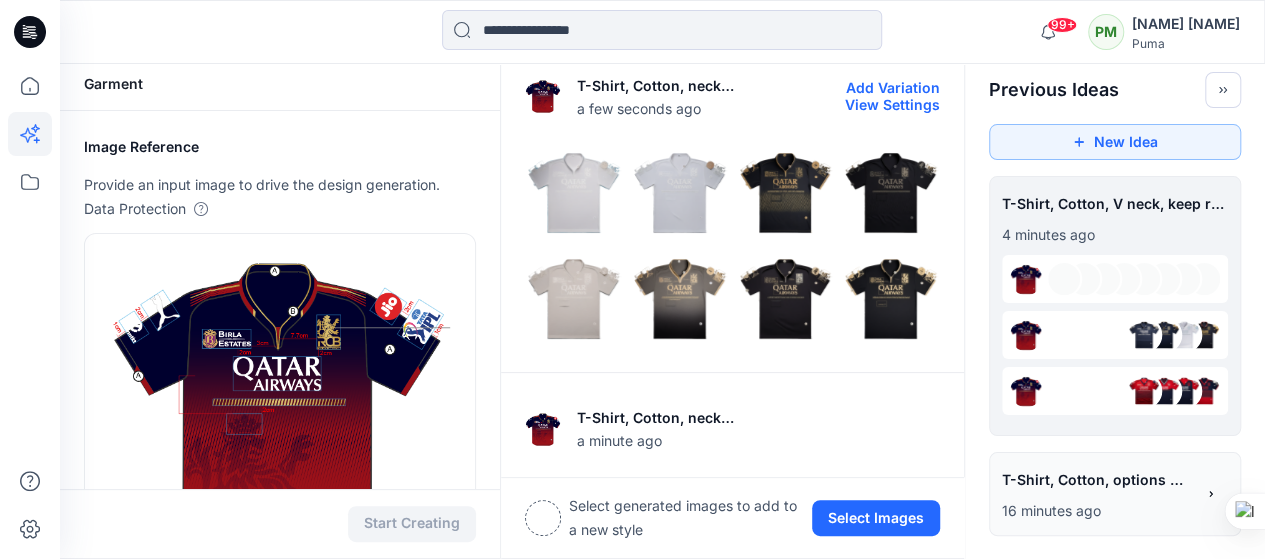 click at bounding box center (891, 193) 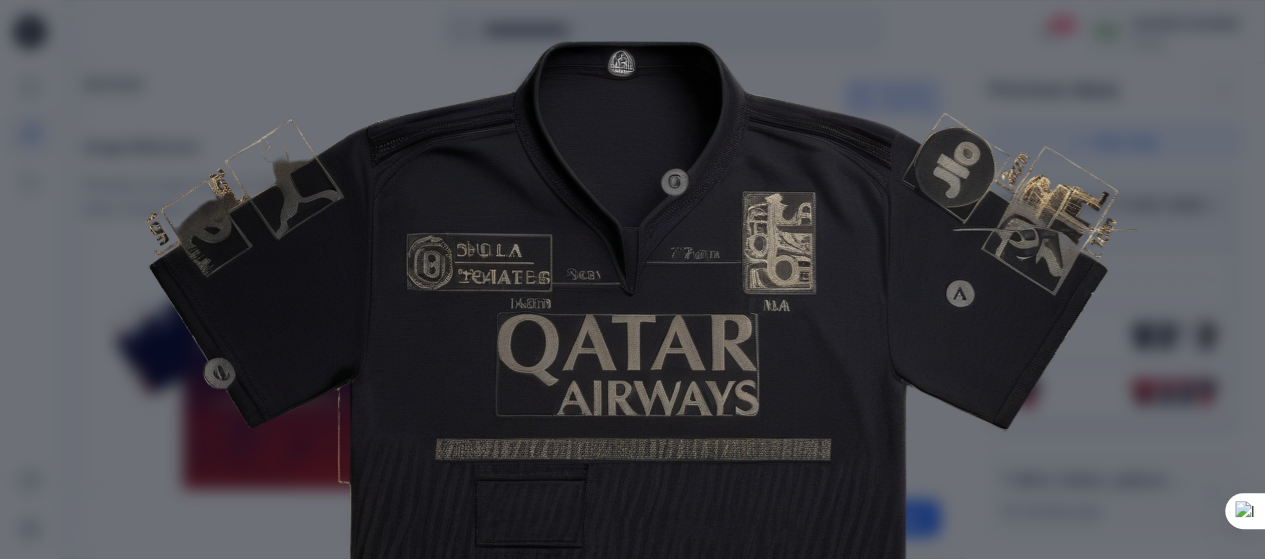scroll, scrollTop: 0, scrollLeft: 0, axis: both 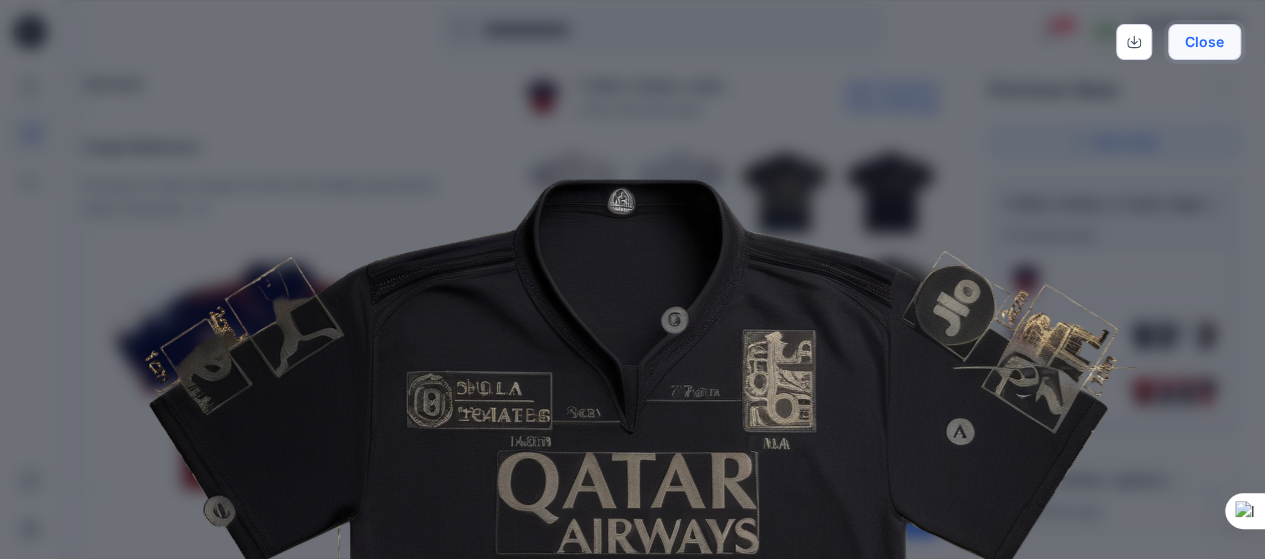 click on "Close" at bounding box center (1204, 42) 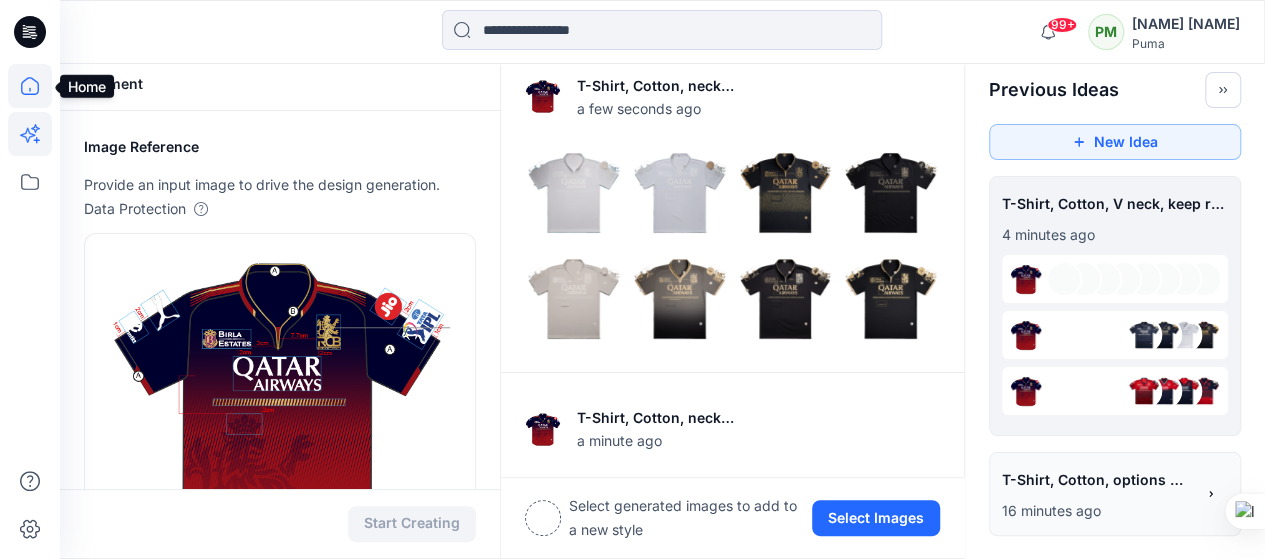 click 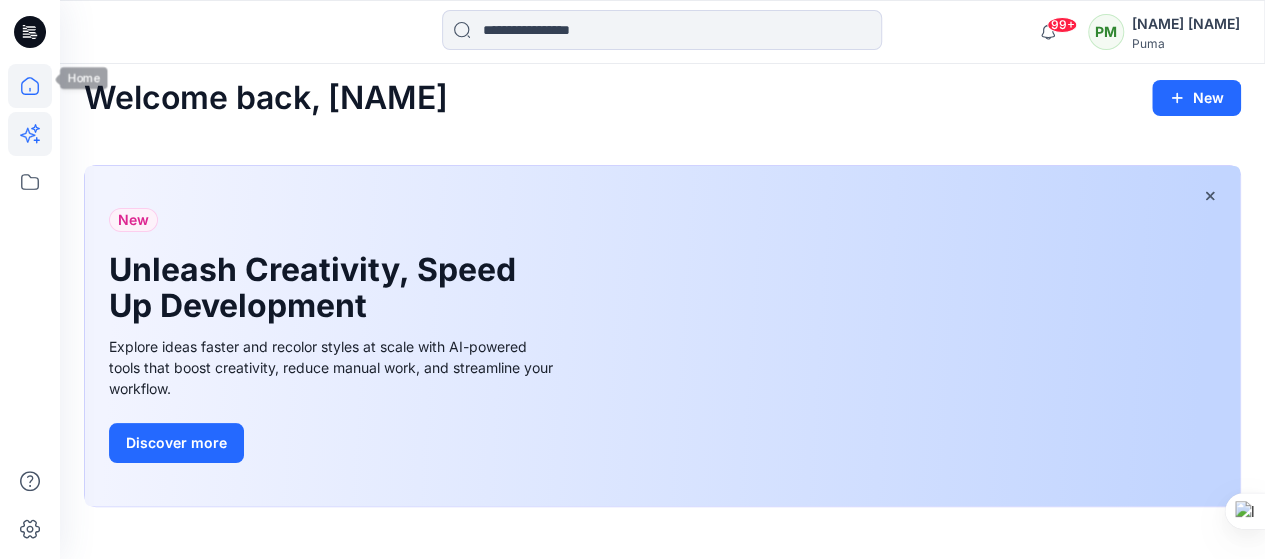 scroll, scrollTop: 0, scrollLeft: 0, axis: both 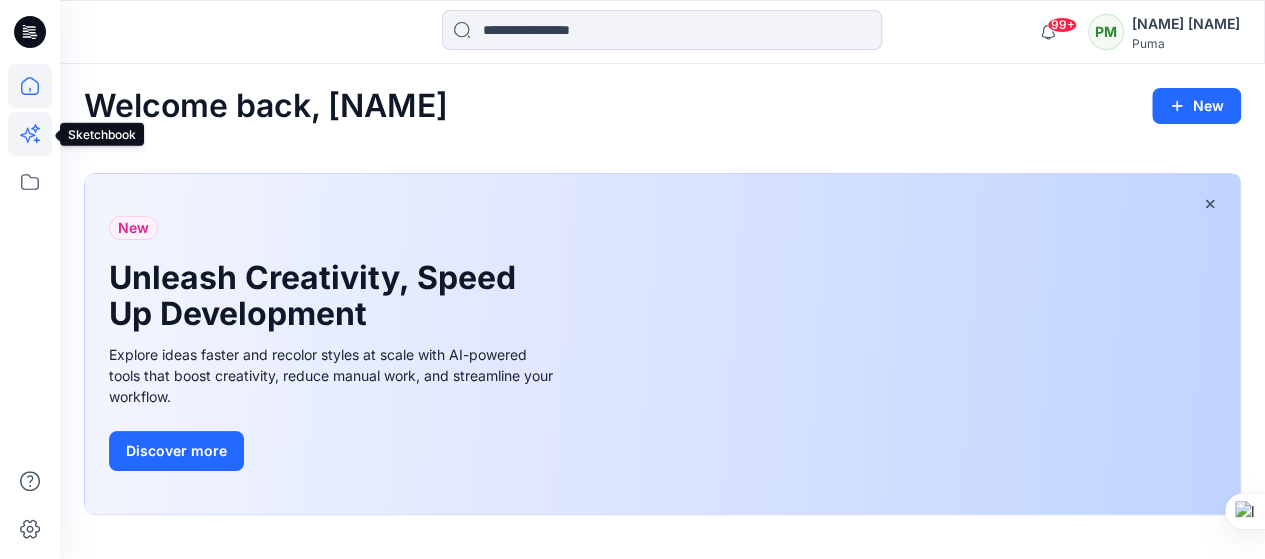 click 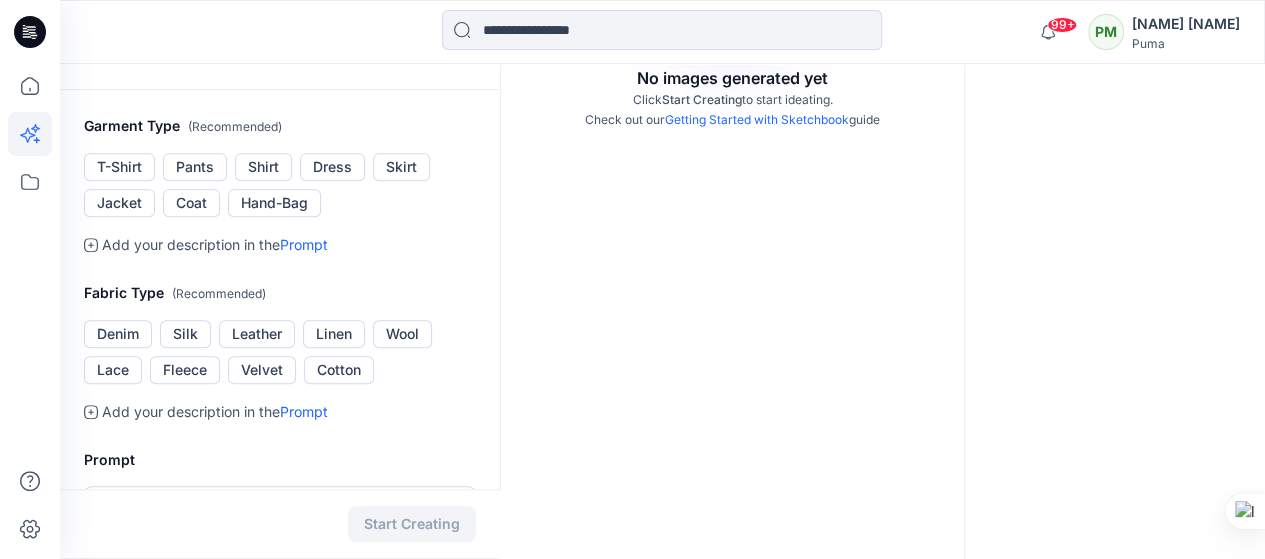 scroll, scrollTop: 400, scrollLeft: 0, axis: vertical 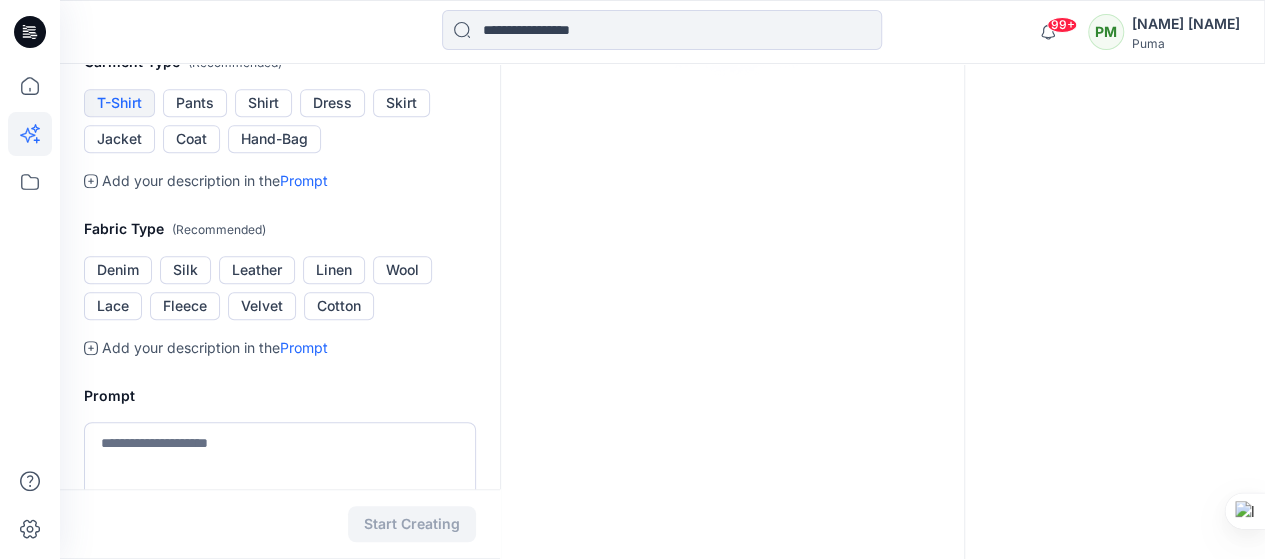 click on "T-Shirt" at bounding box center [119, 103] 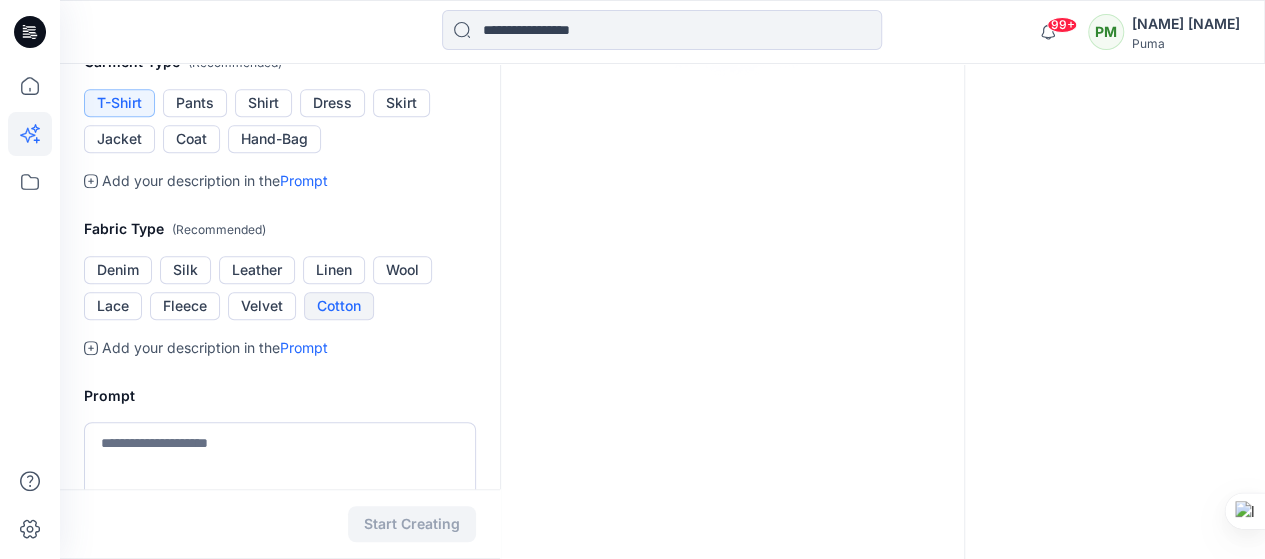 click on "Cotton" at bounding box center (339, 306) 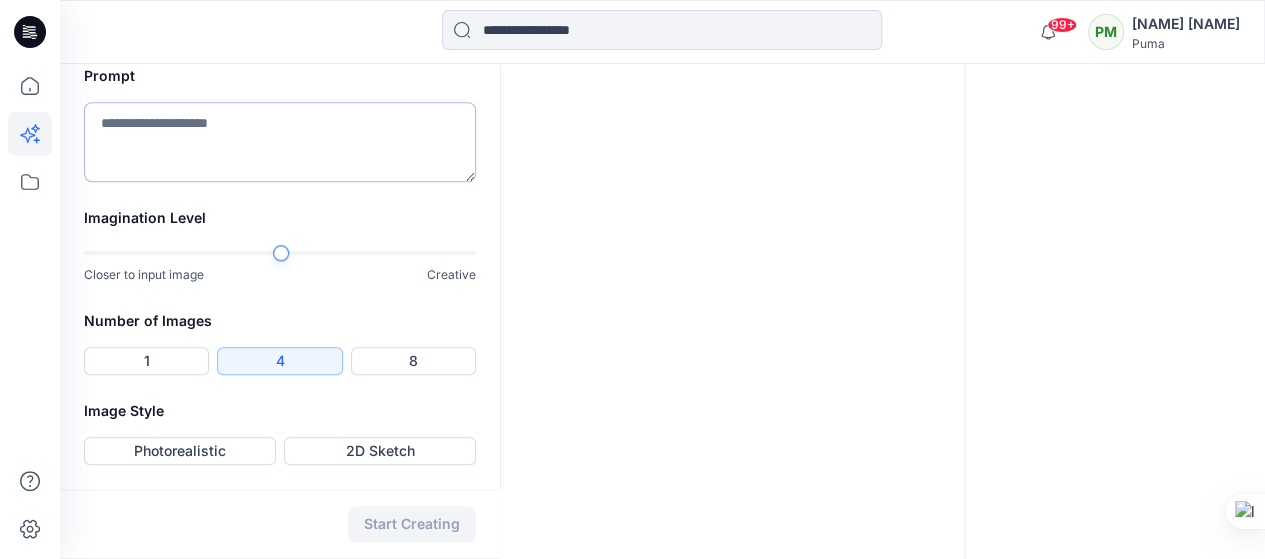 scroll, scrollTop: 800, scrollLeft: 0, axis: vertical 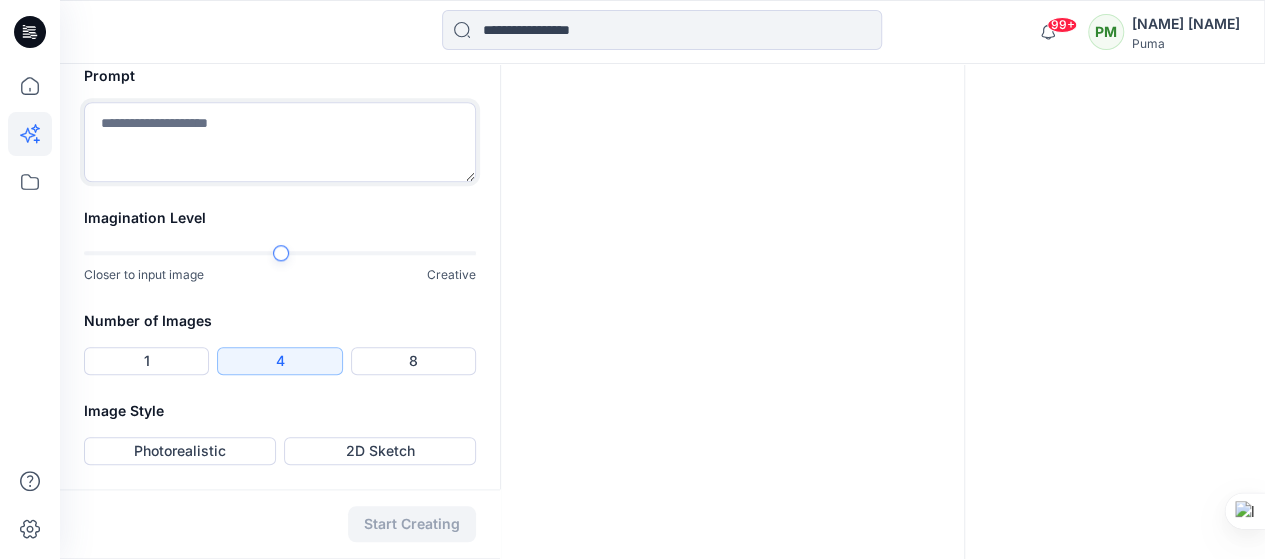 click at bounding box center [280, 142] 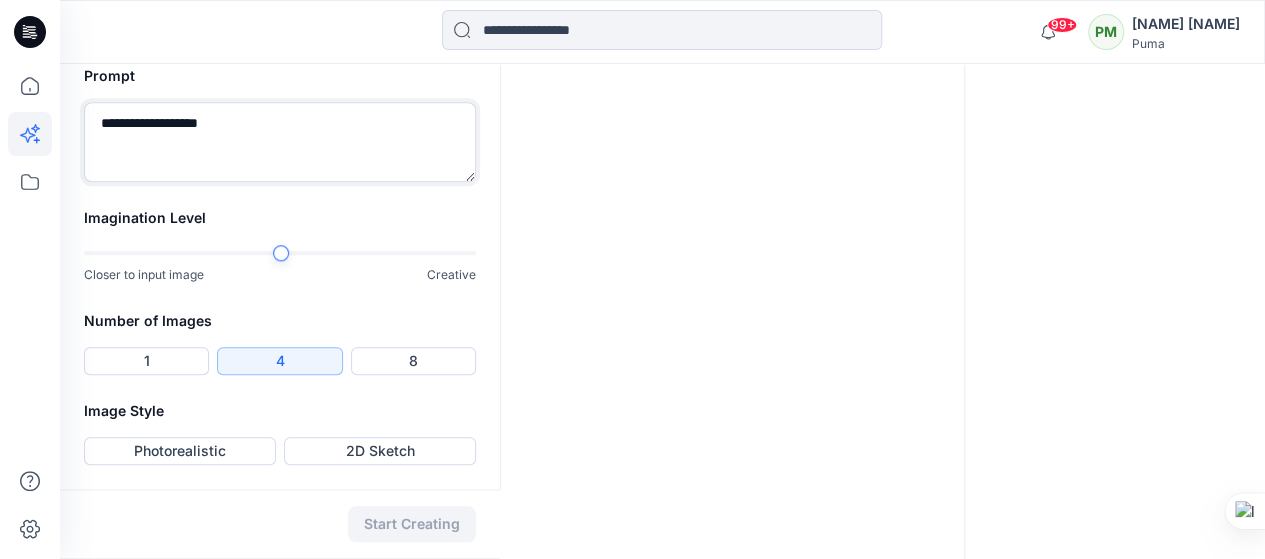 scroll, scrollTop: 700, scrollLeft: 0, axis: vertical 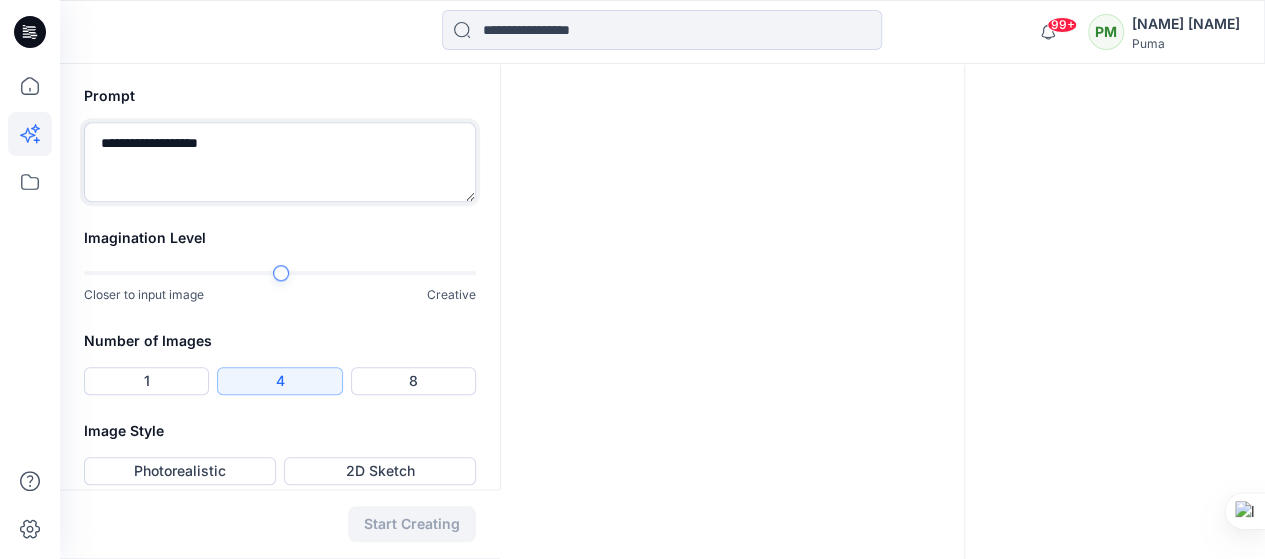 type on "**********" 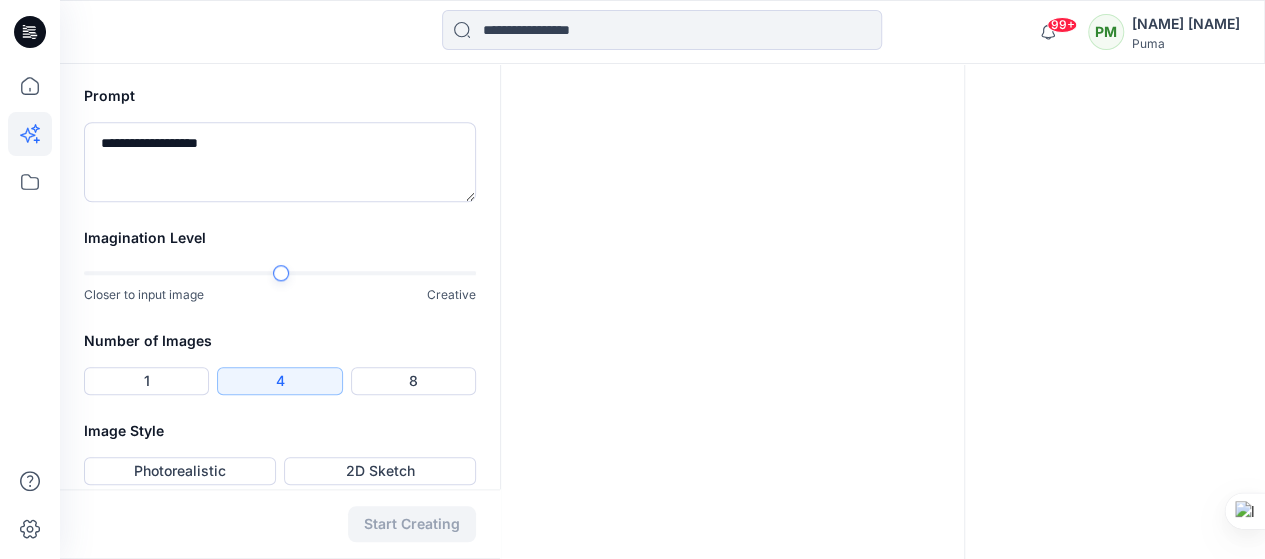 click 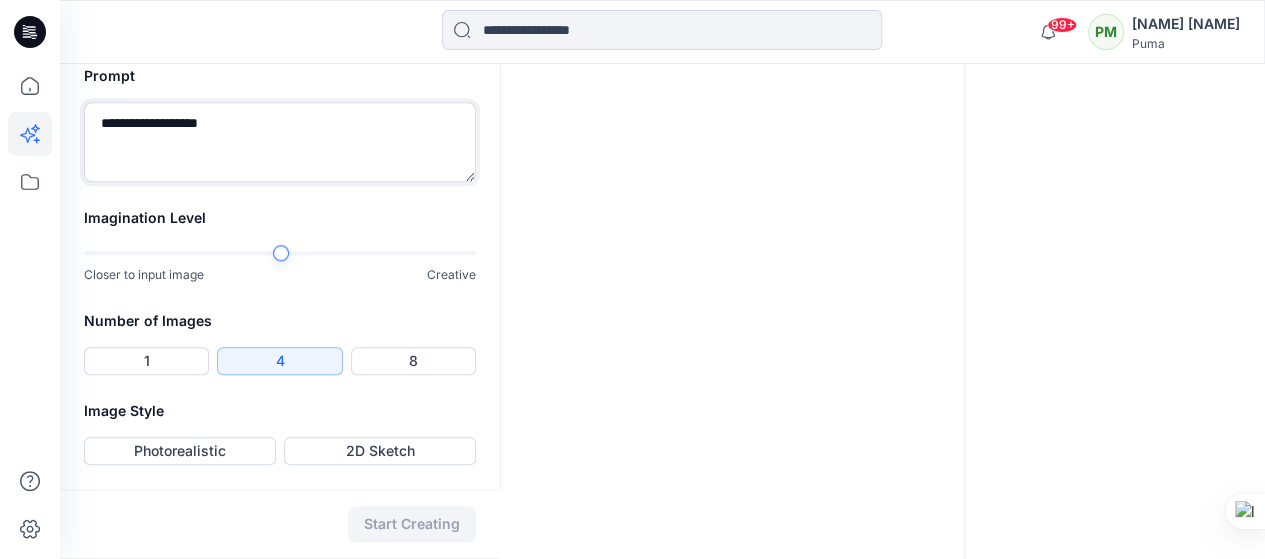 scroll, scrollTop: 866, scrollLeft: 0, axis: vertical 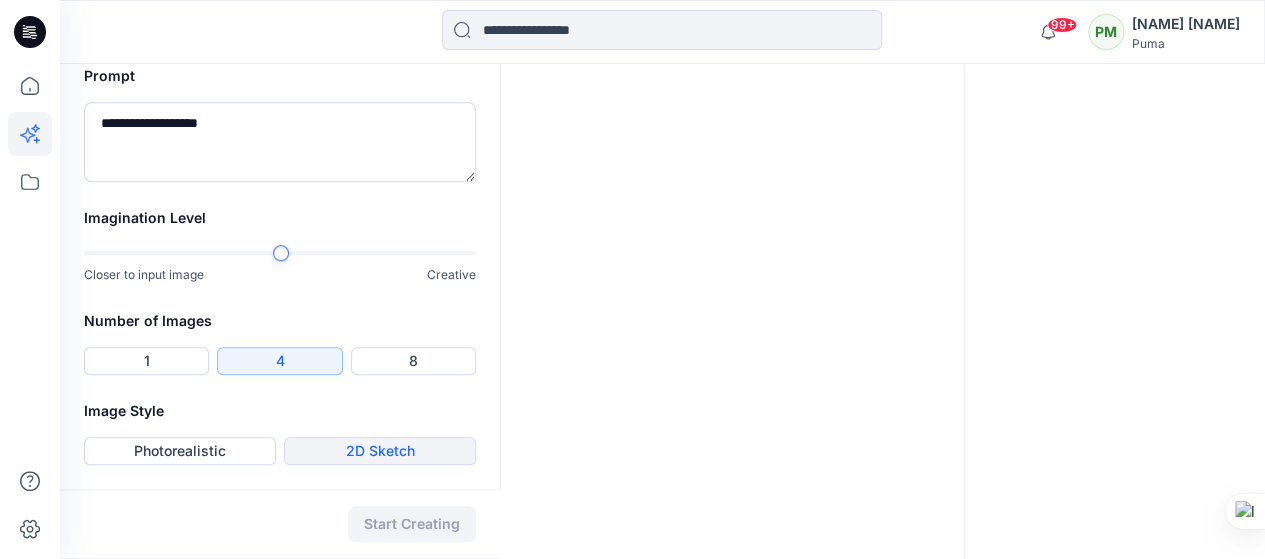 click on "2D Sketch" at bounding box center [380, 451] 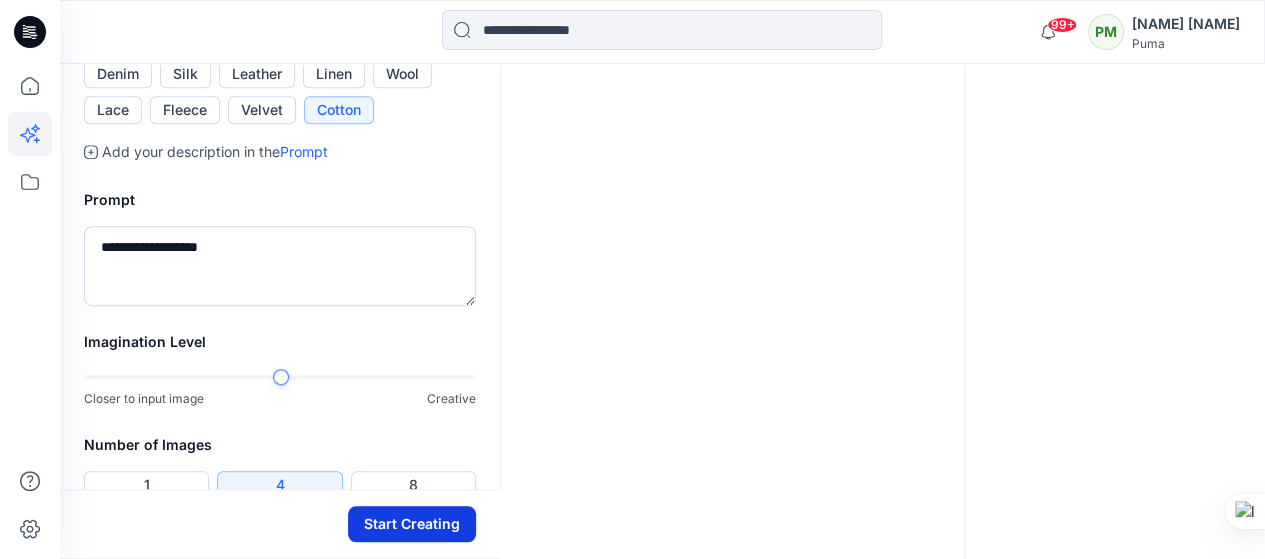 scroll, scrollTop: 600, scrollLeft: 0, axis: vertical 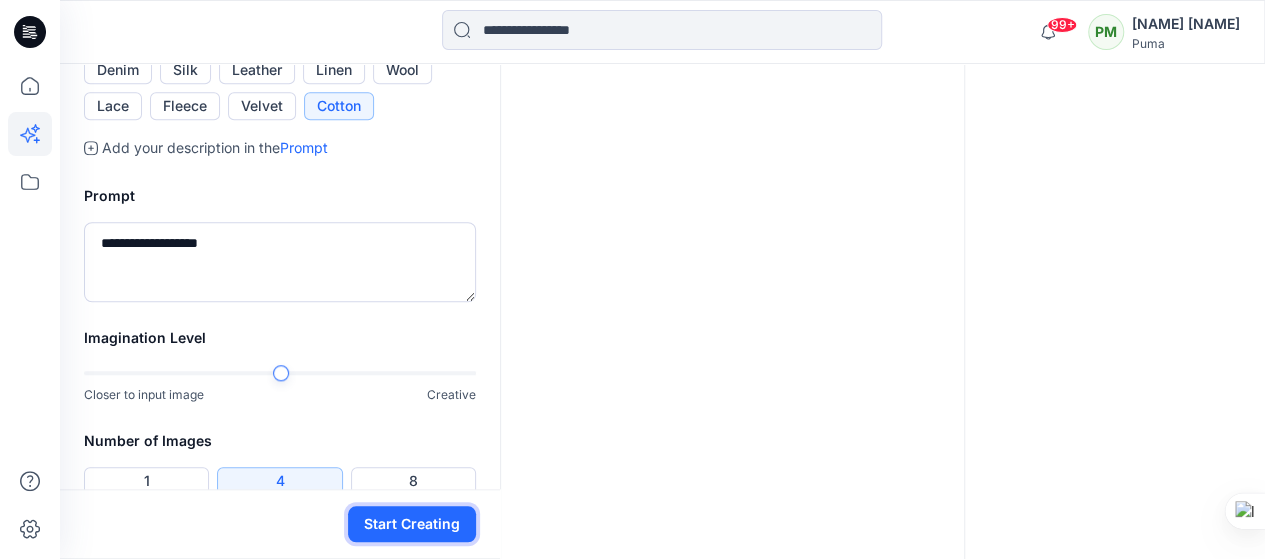 click on "Start Creating" at bounding box center (412, 524) 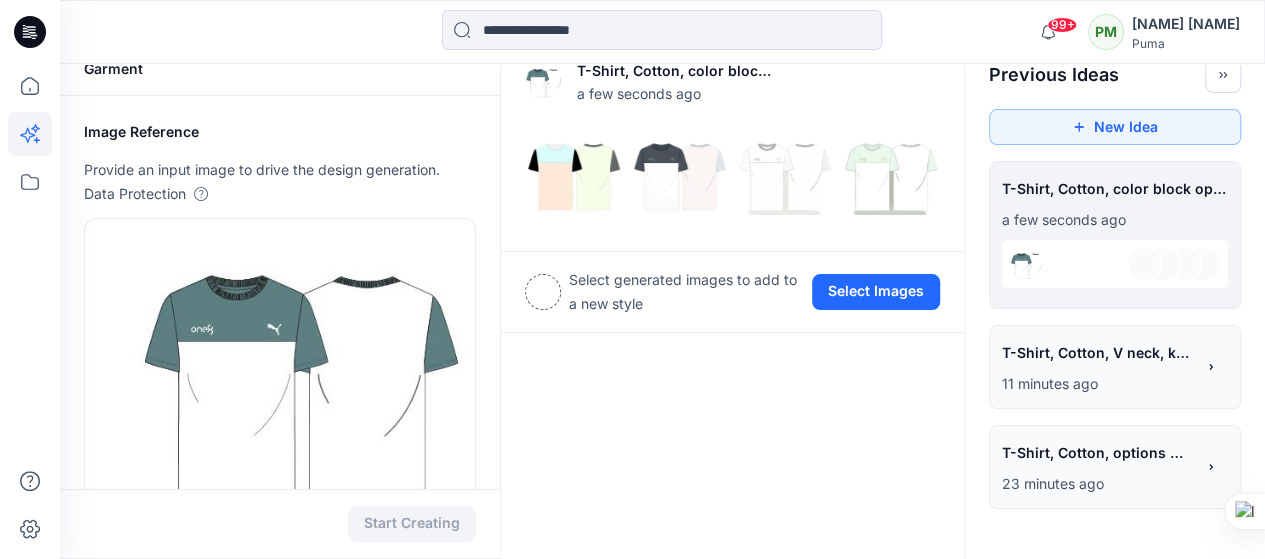 scroll, scrollTop: 0, scrollLeft: 0, axis: both 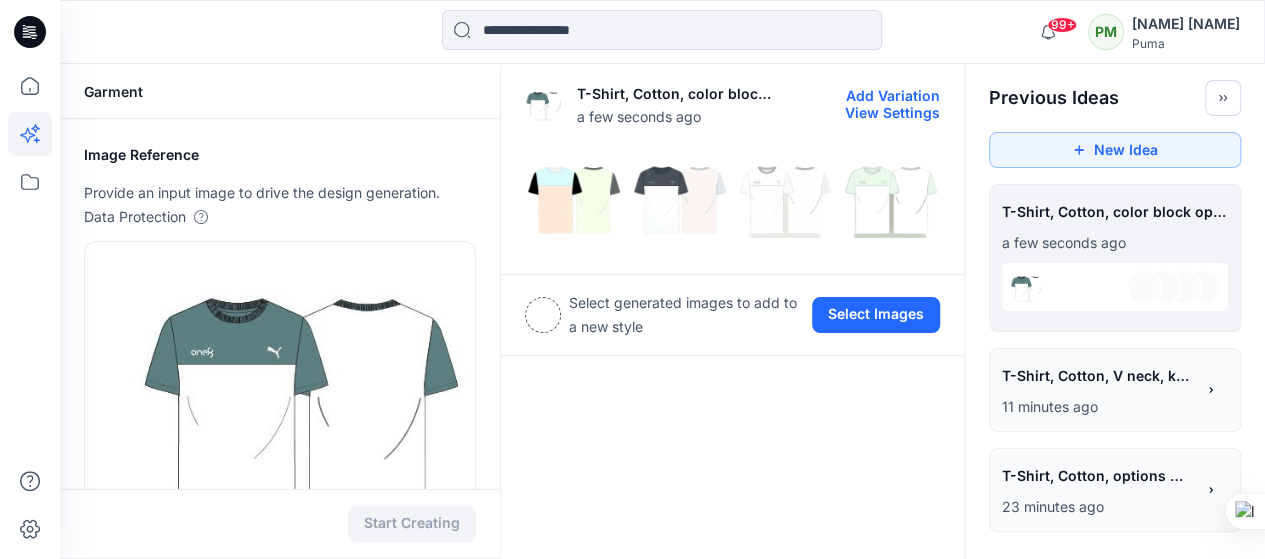 click at bounding box center (574, 201) 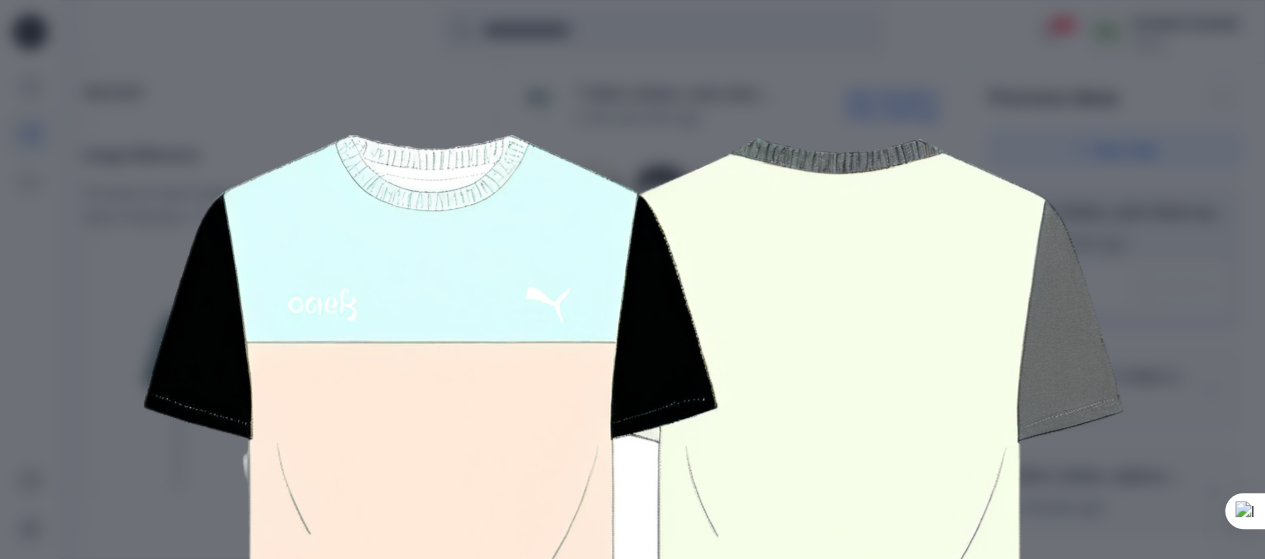 scroll, scrollTop: 0, scrollLeft: 0, axis: both 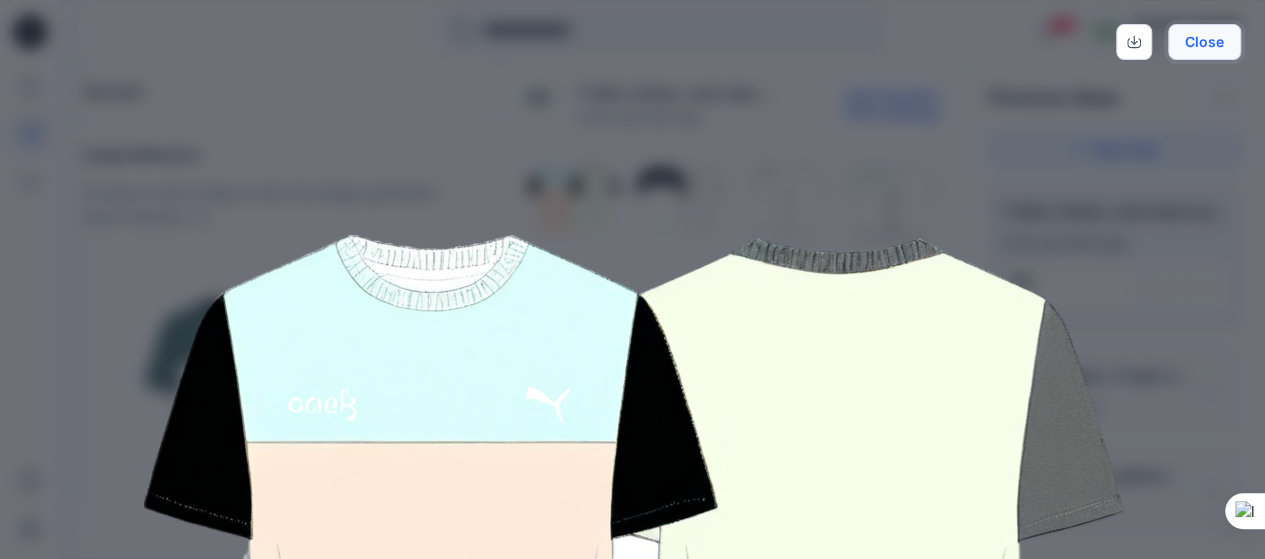 click on "Close" at bounding box center [1204, 42] 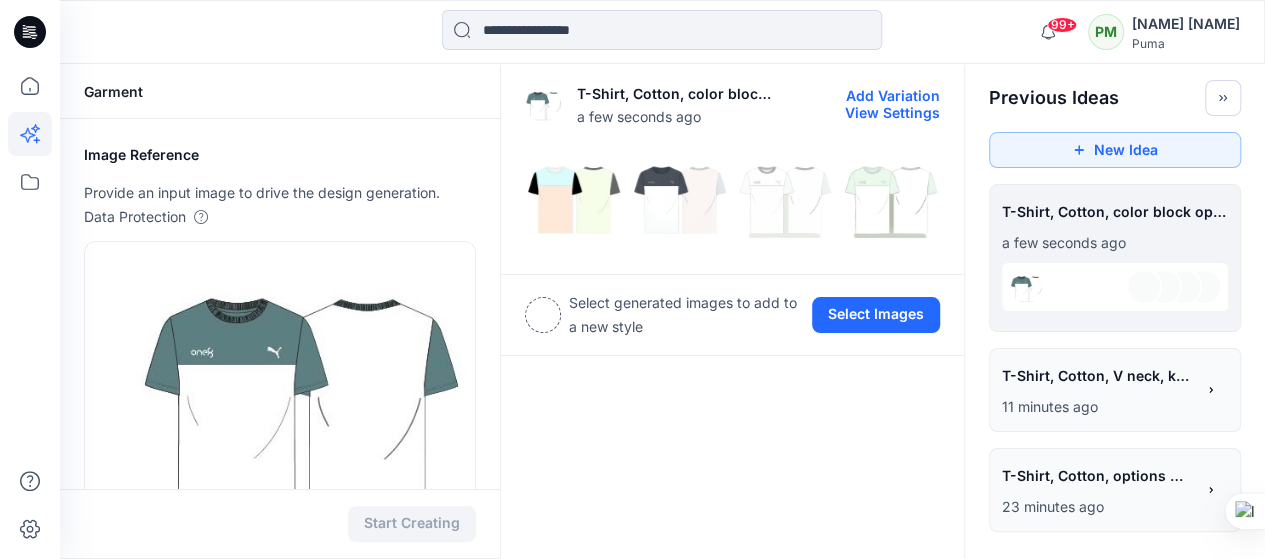 click on "Add Variation" at bounding box center (893, 95) 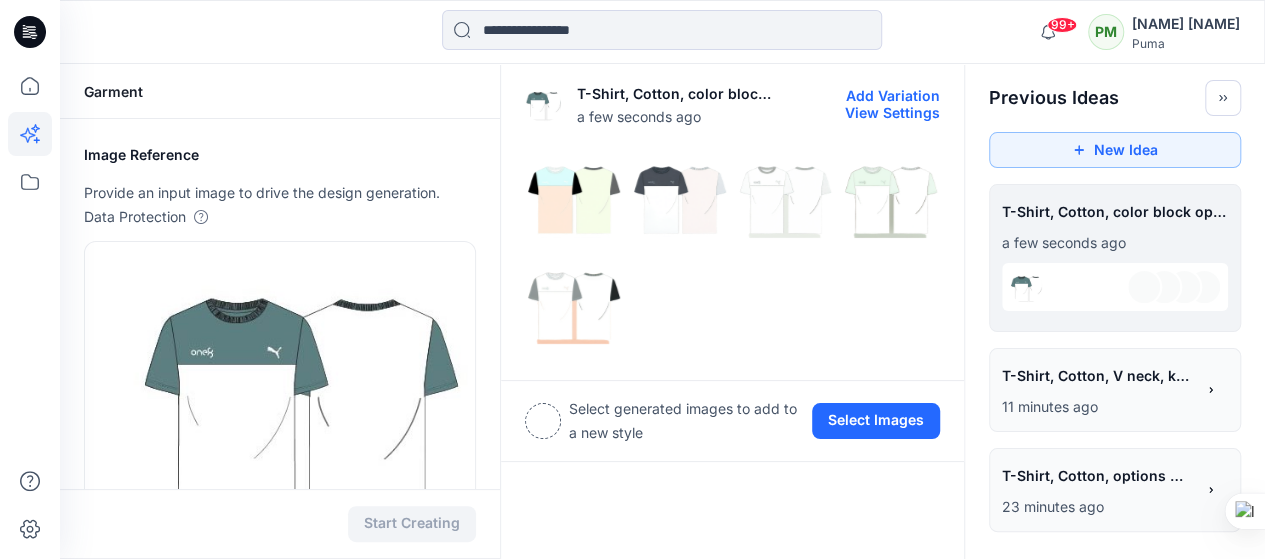 click on "View Settings" at bounding box center [892, 112] 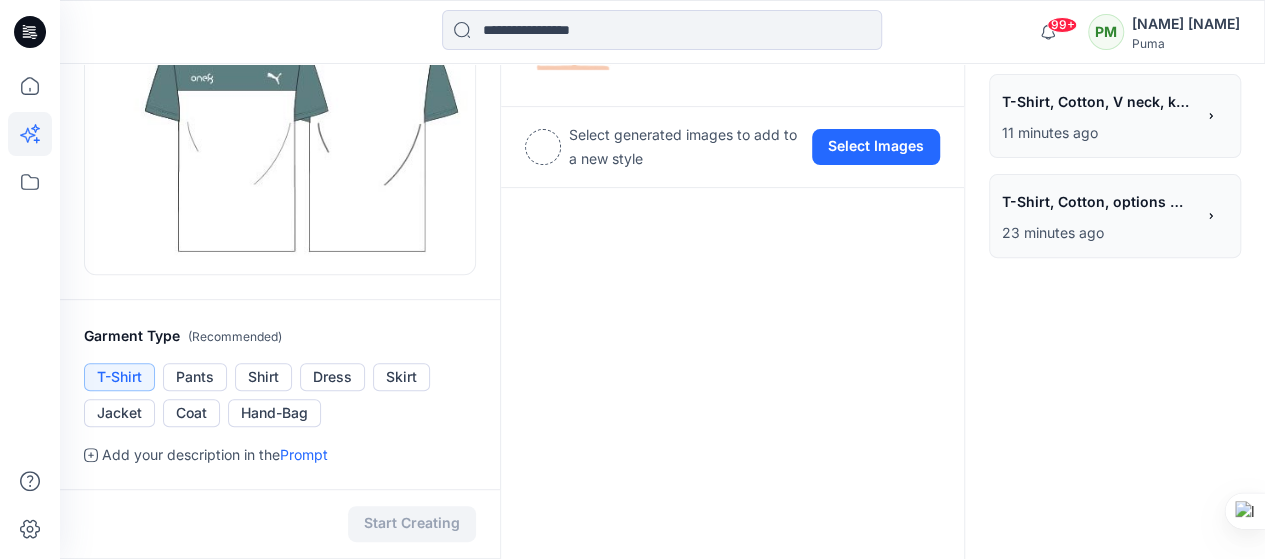 scroll, scrollTop: 0, scrollLeft: 0, axis: both 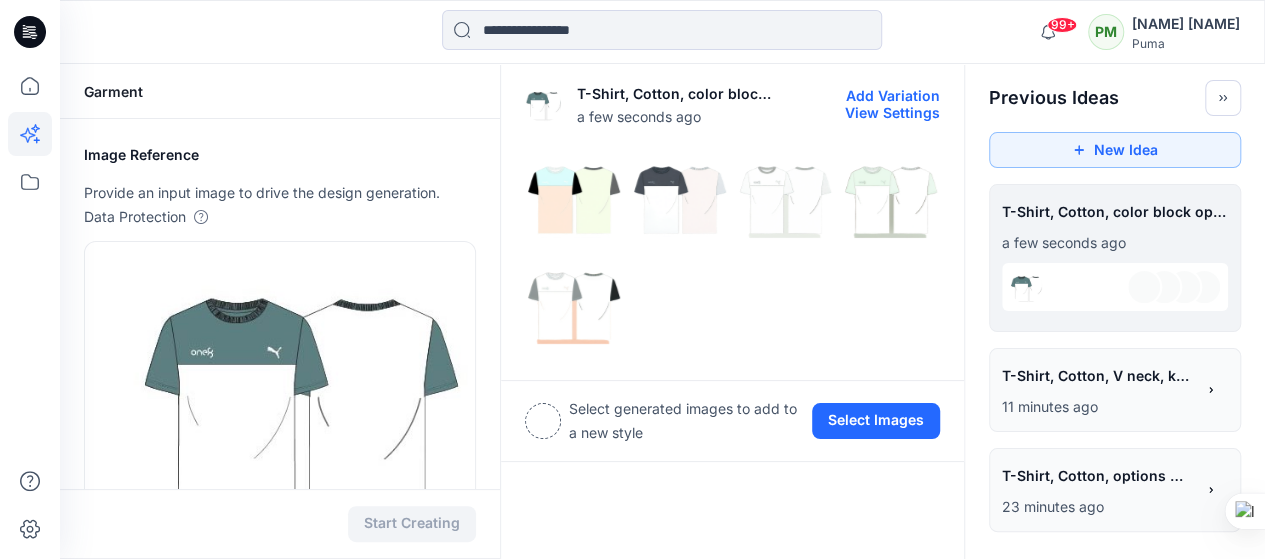 click on "View Settings" at bounding box center (892, 112) 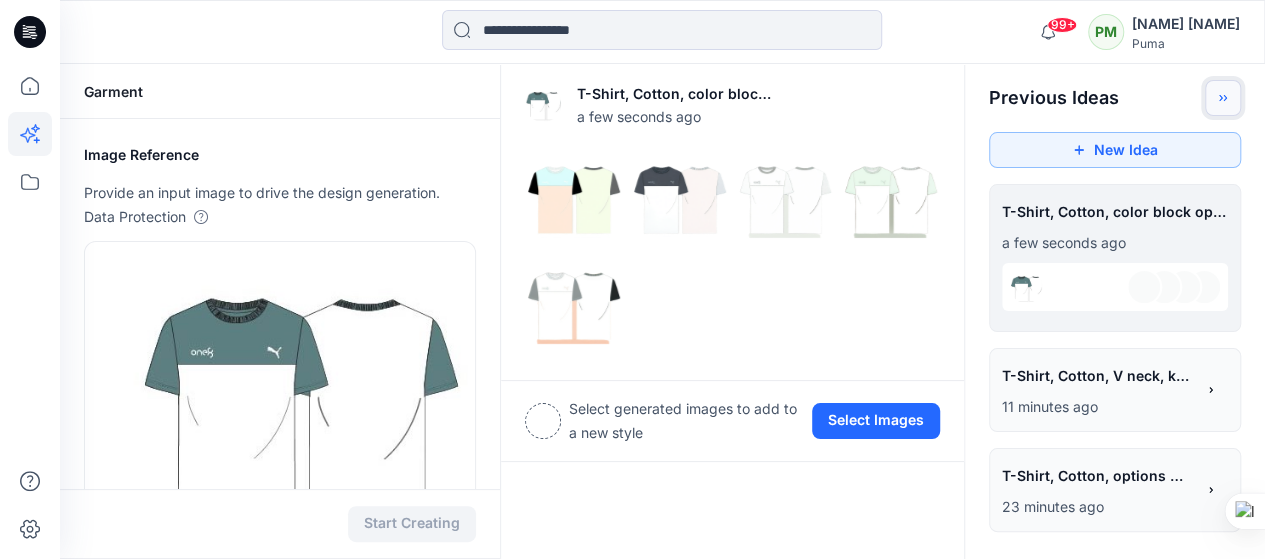 click 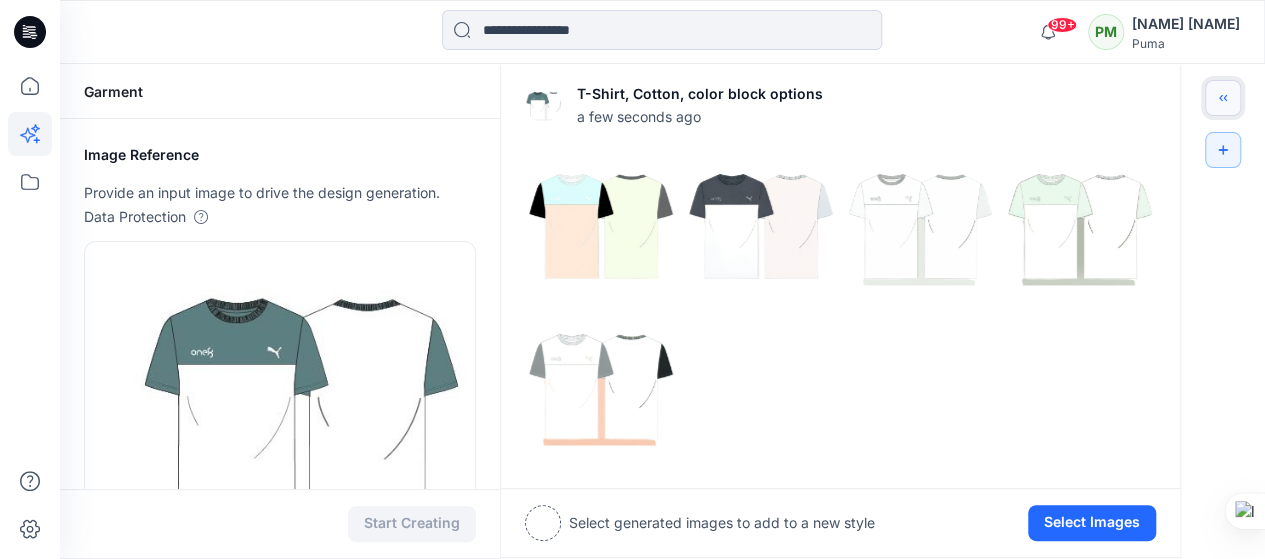 click 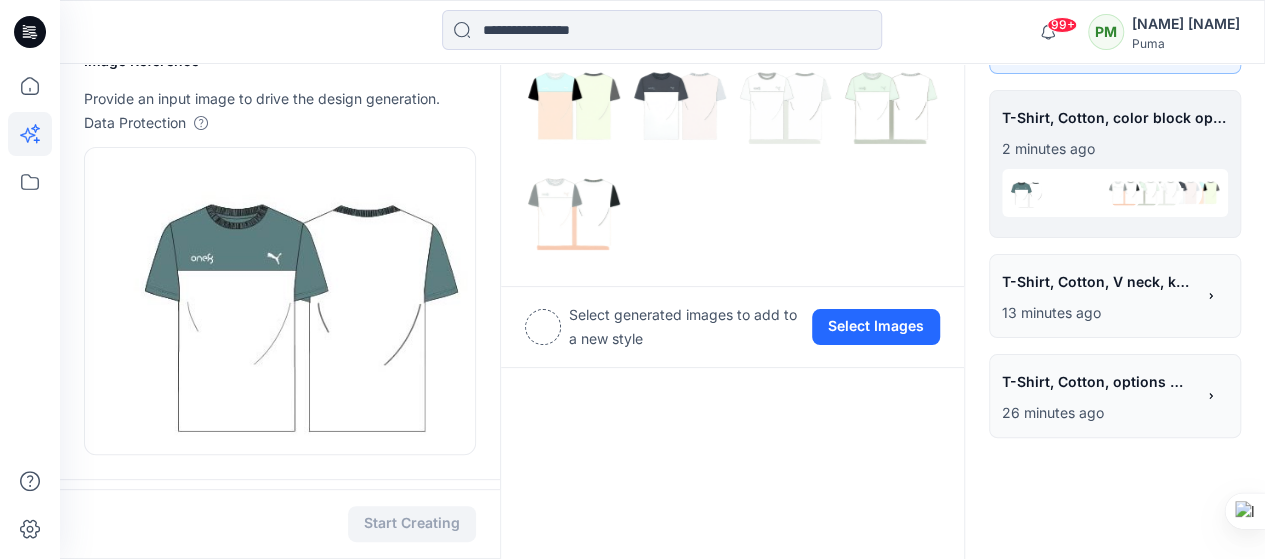 scroll, scrollTop: 0, scrollLeft: 0, axis: both 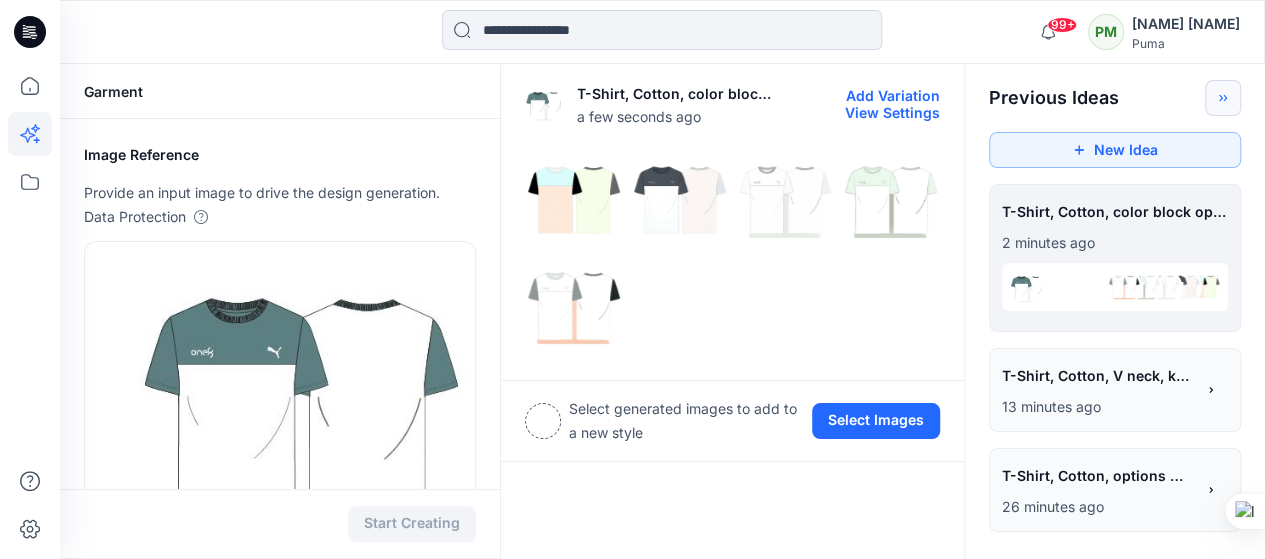 click at bounding box center [574, 307] 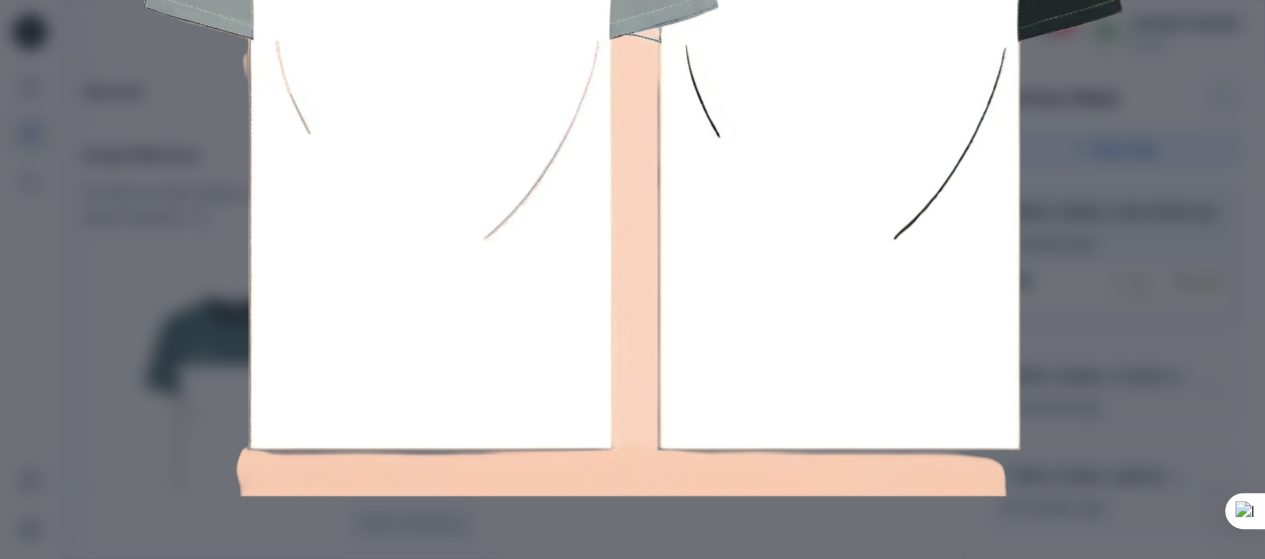 scroll, scrollTop: 0, scrollLeft: 0, axis: both 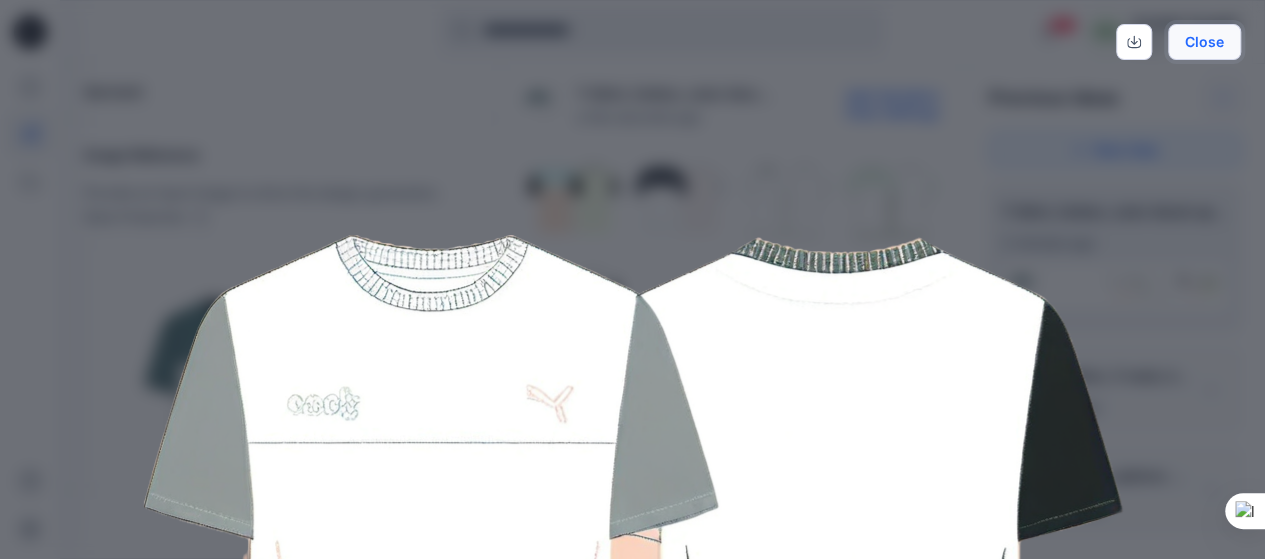 click on "Close" at bounding box center (1204, 42) 